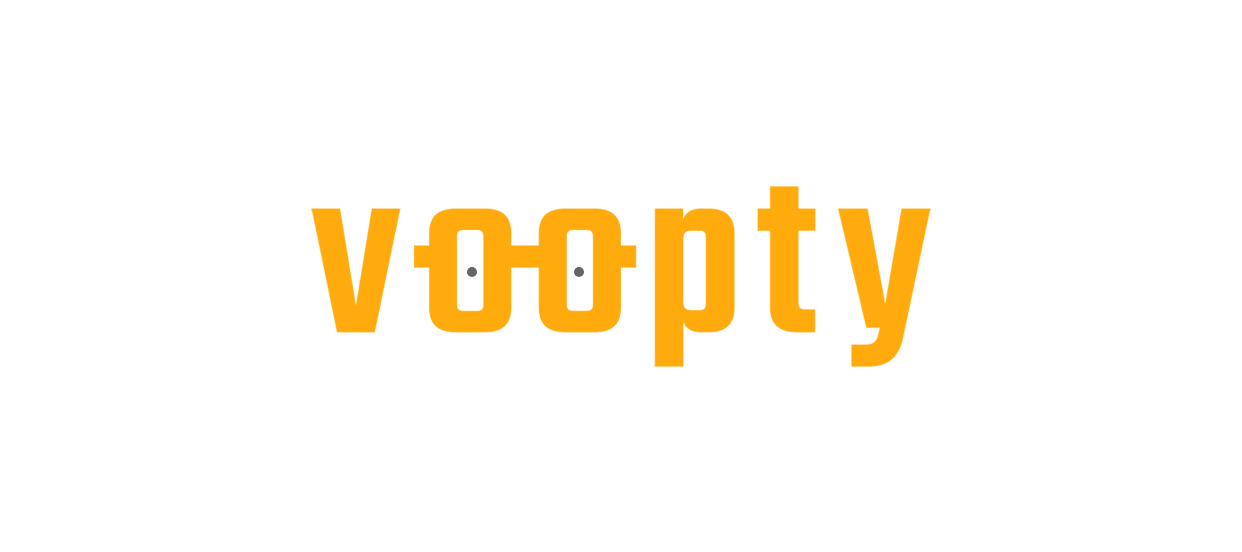 scroll, scrollTop: 0, scrollLeft: 0, axis: both 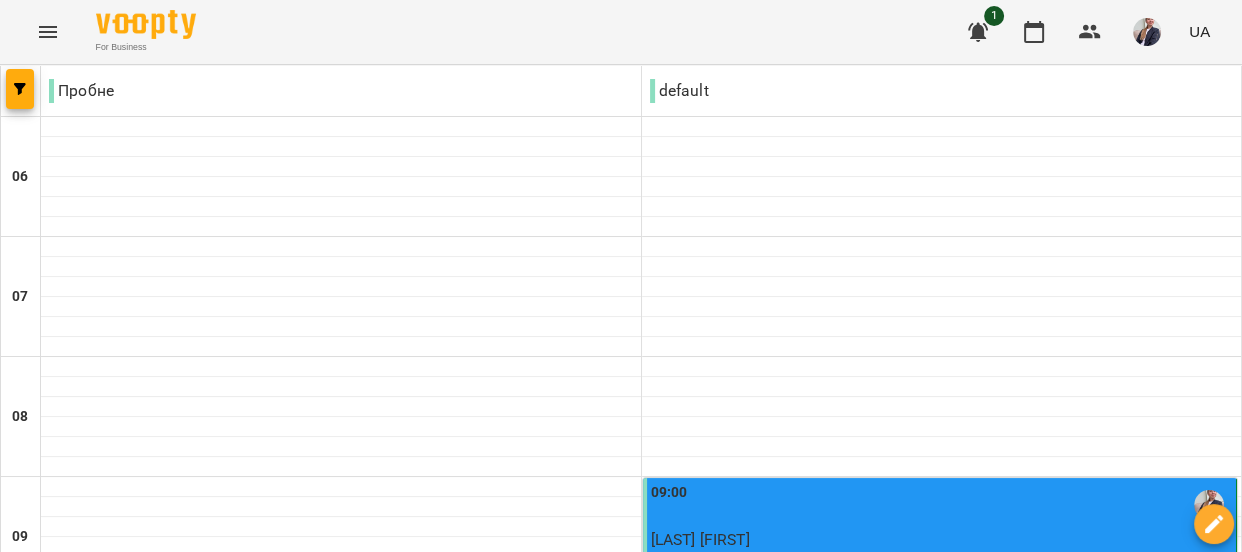 click at bounding box center [720, 2248] 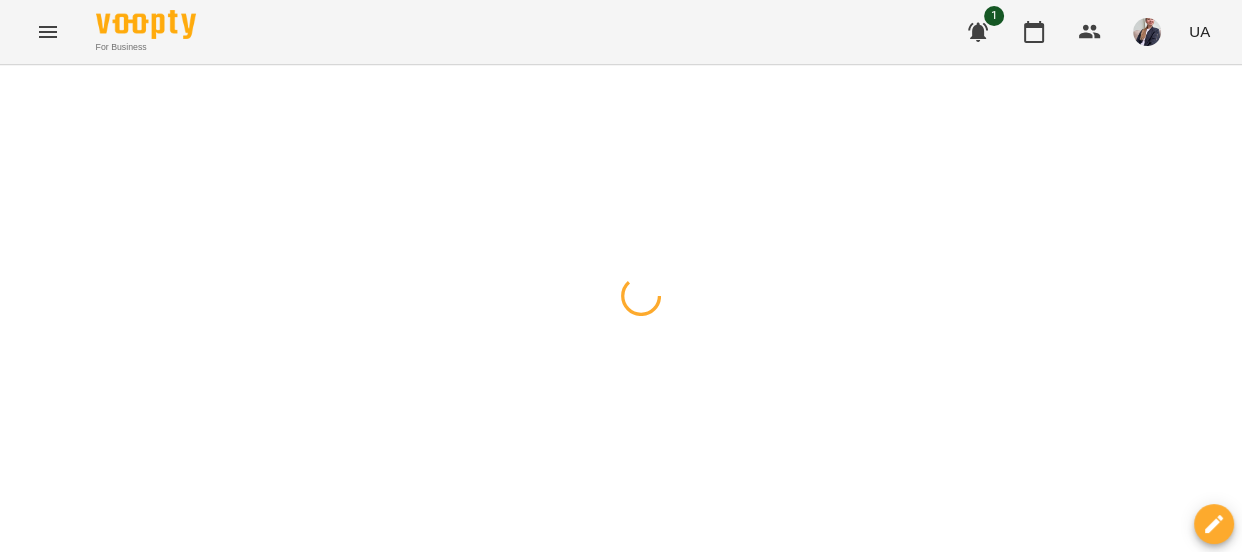 click at bounding box center (621, 65) 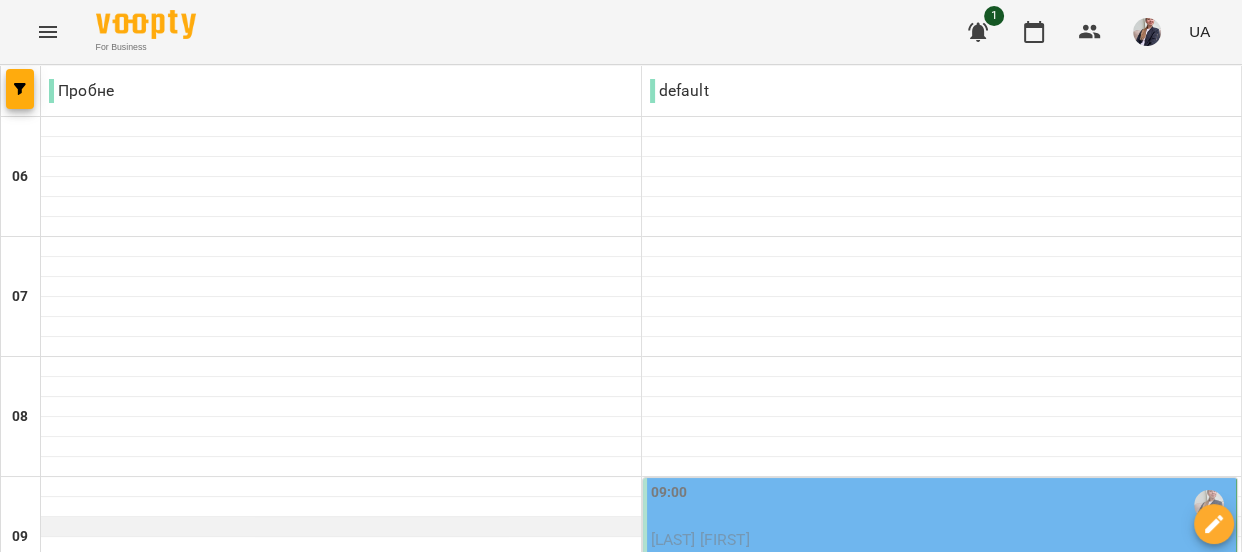 scroll, scrollTop: 363, scrollLeft: 0, axis: vertical 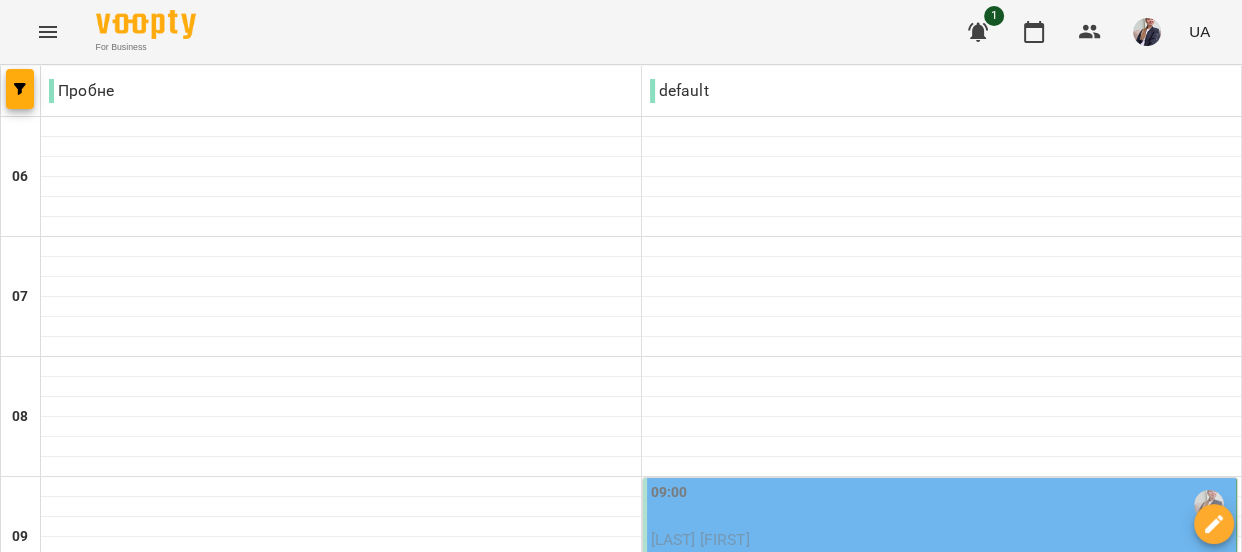 click on "вт 29 лип" at bounding box center [381, 2189] 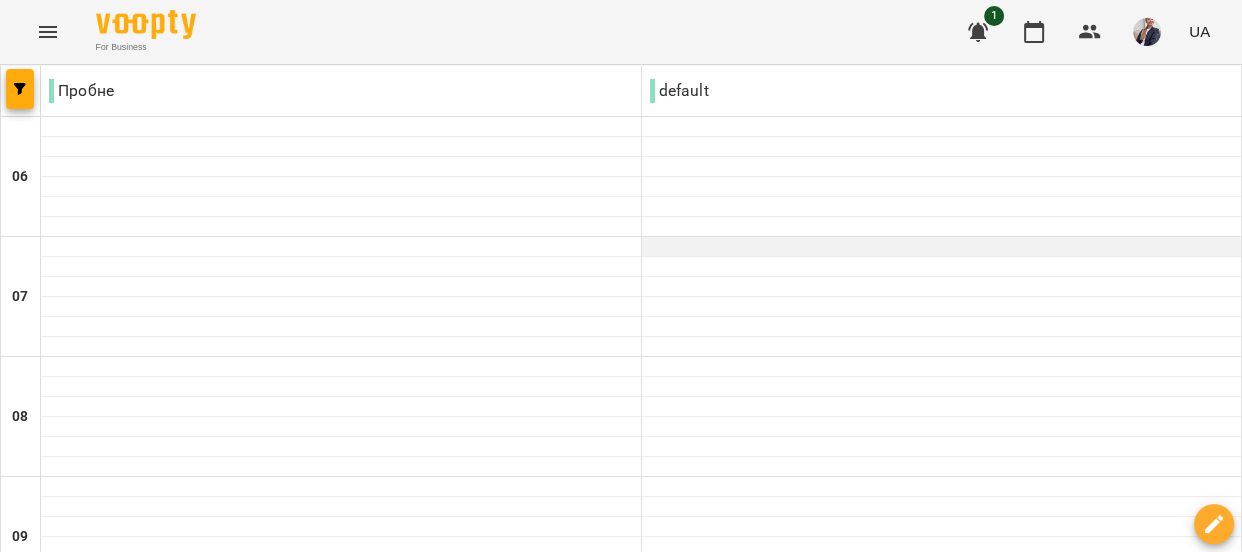 scroll, scrollTop: 909, scrollLeft: 0, axis: vertical 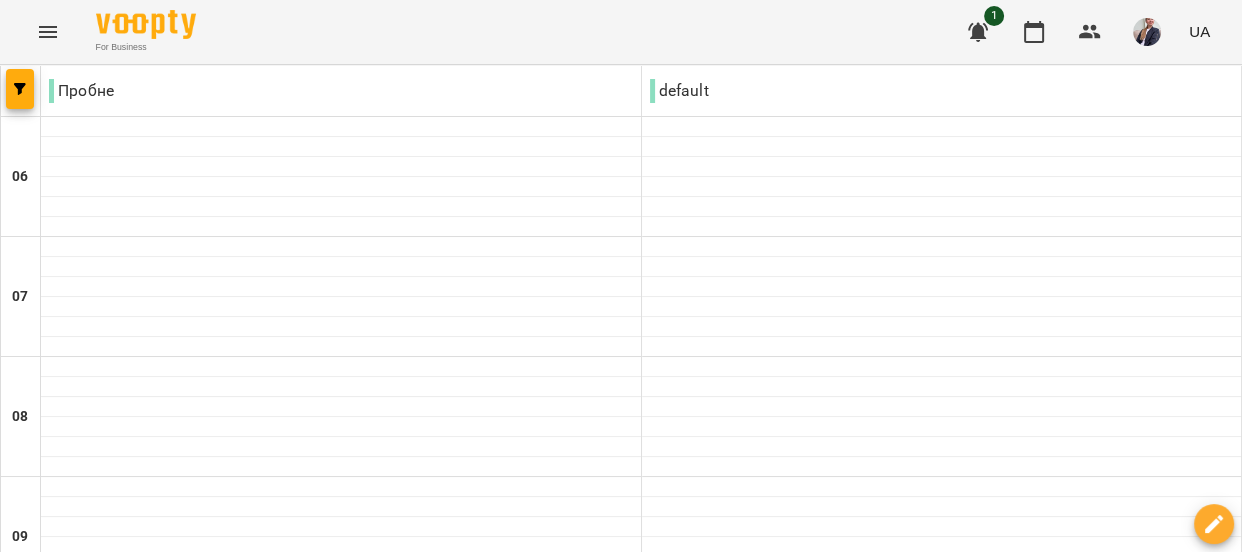 click on "[LAST] [FIRST] [PATRONYMIC]" at bounding box center (755, 1139) 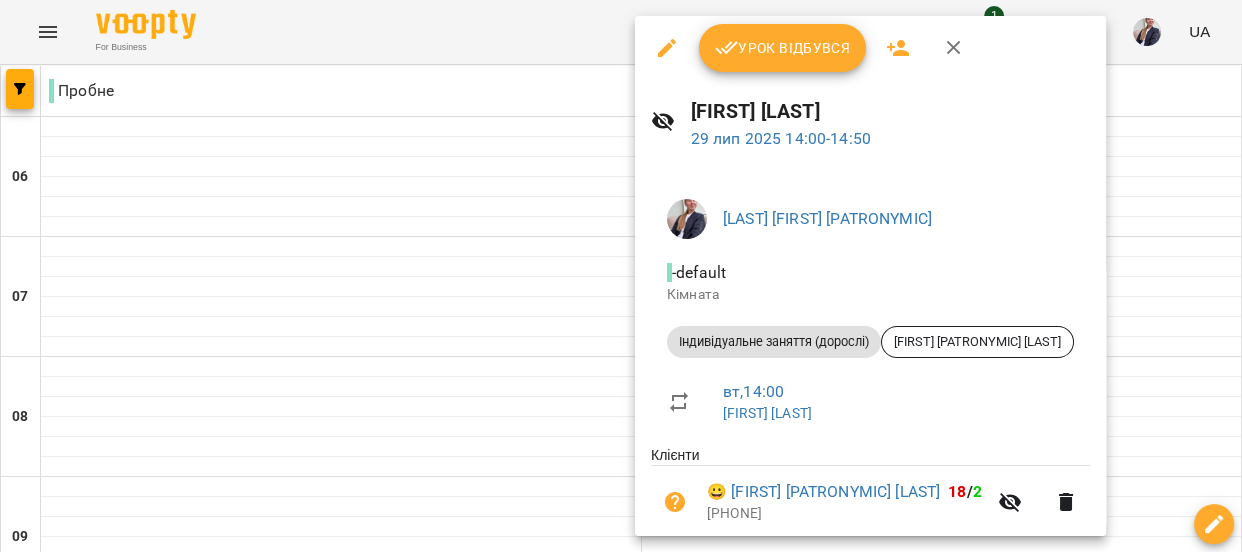 click at bounding box center (621, 276) 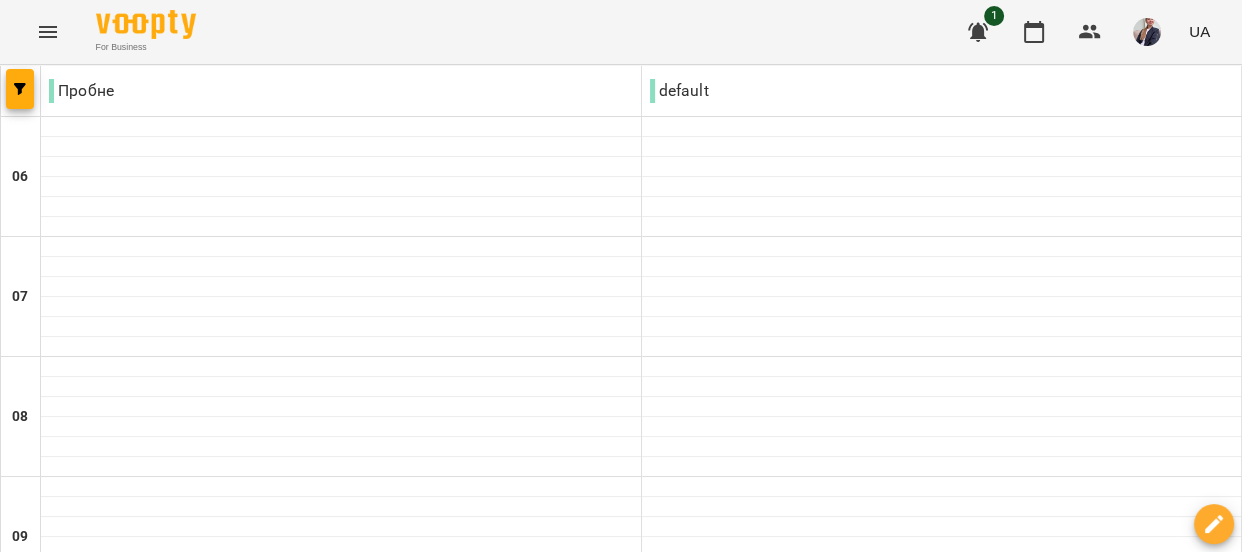 scroll, scrollTop: 454, scrollLeft: 0, axis: vertical 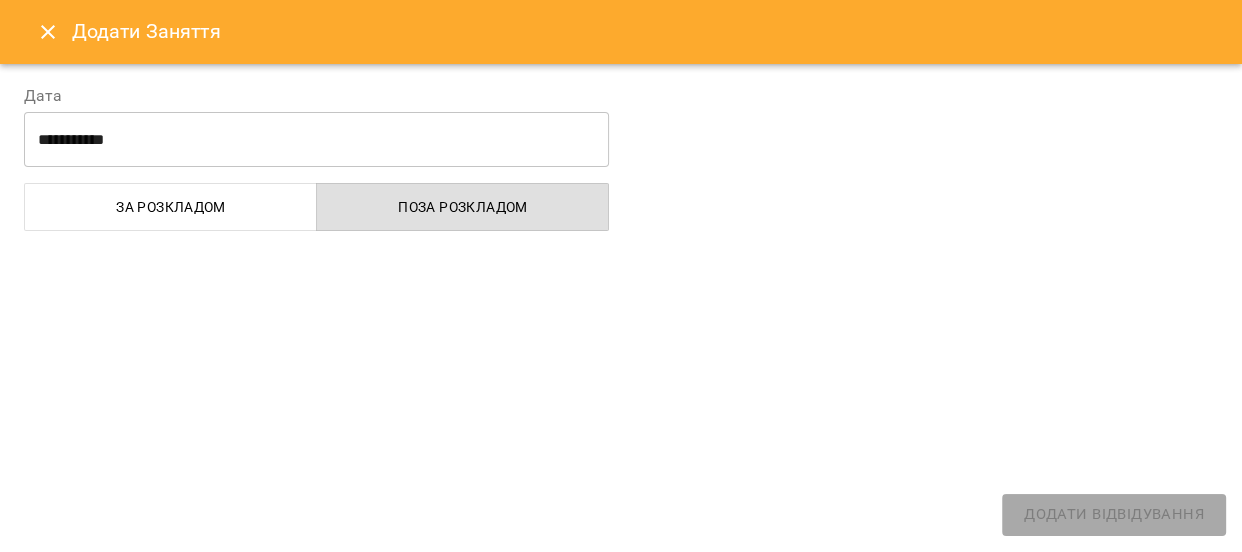 select on "**********" 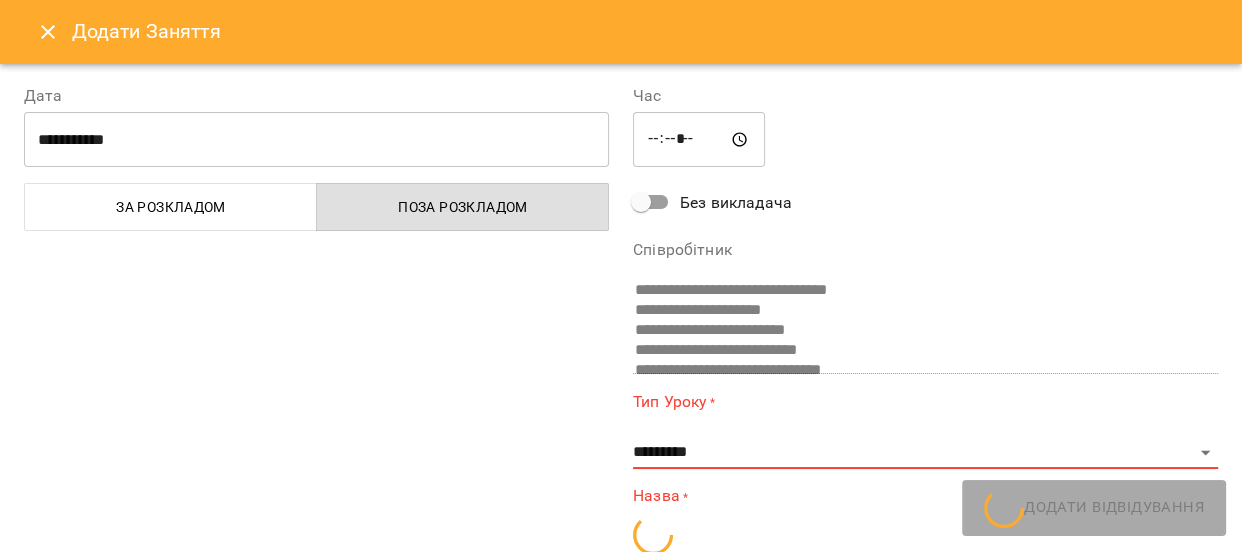 scroll, scrollTop: 495, scrollLeft: 0, axis: vertical 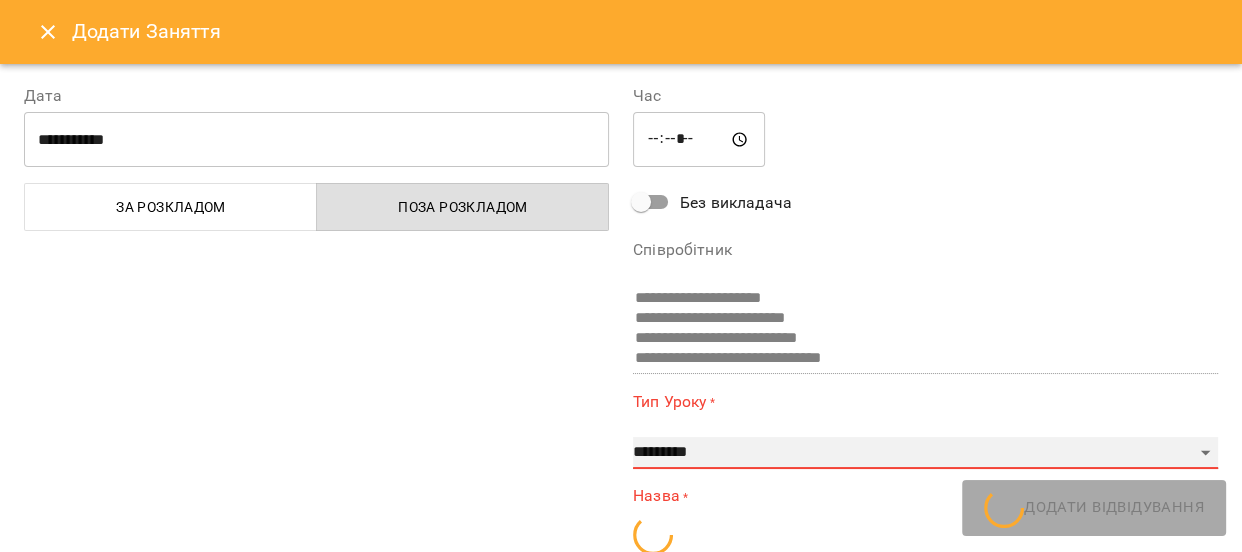 click on "**********" at bounding box center [925, 453] 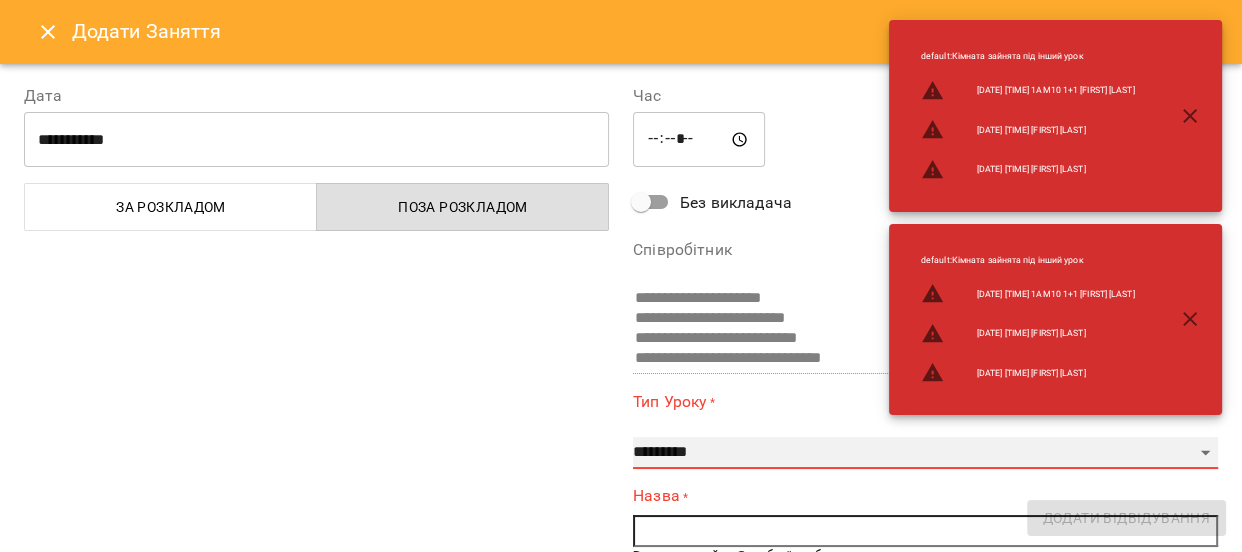 select on "**********" 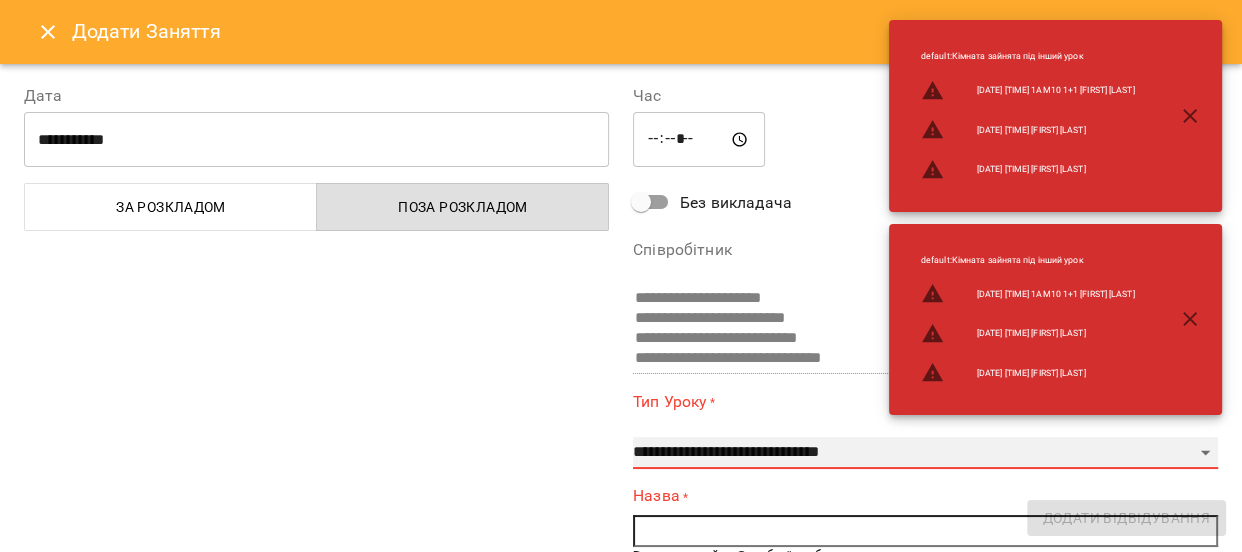 click on "**********" at bounding box center [925, 453] 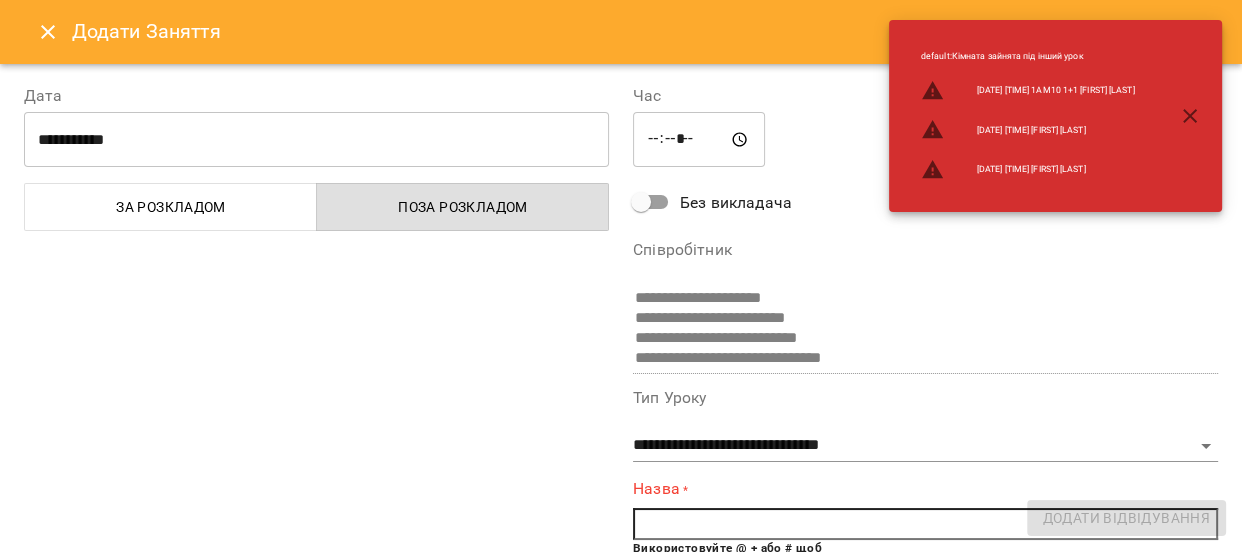 click at bounding box center [925, 524] 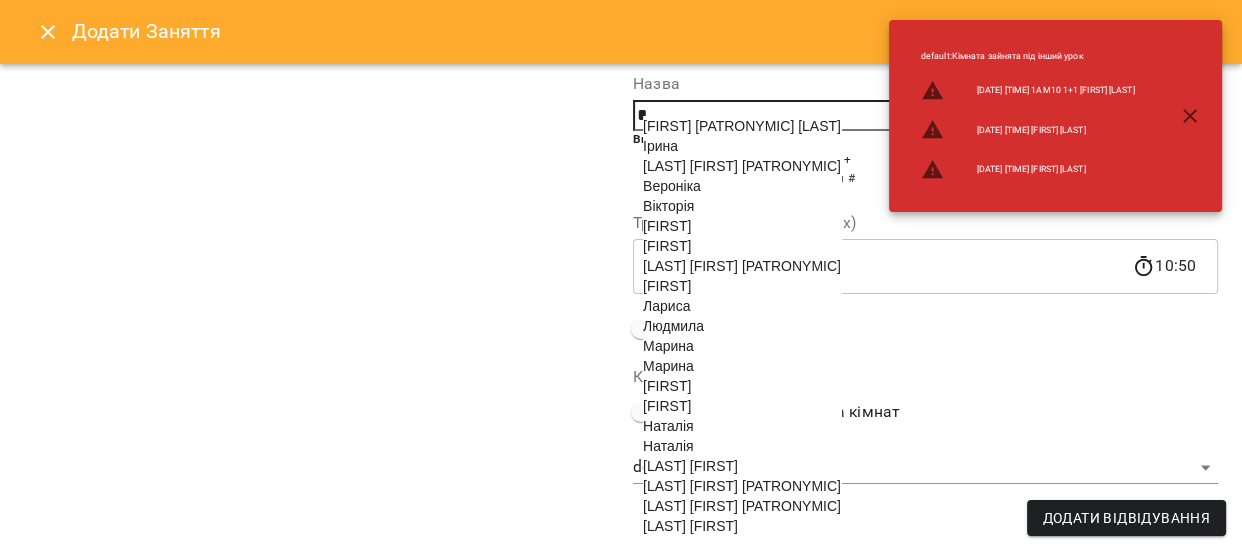 scroll, scrollTop: 444, scrollLeft: 0, axis: vertical 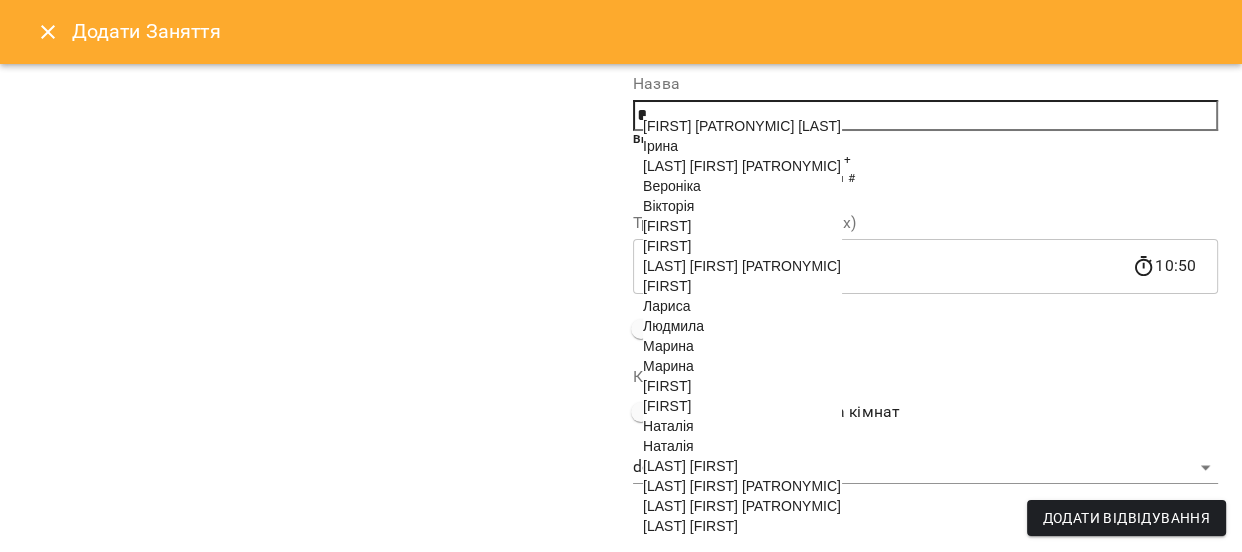 click on "[LAST] [FIRST] [PATRONYMIC]" at bounding box center [742, 506] 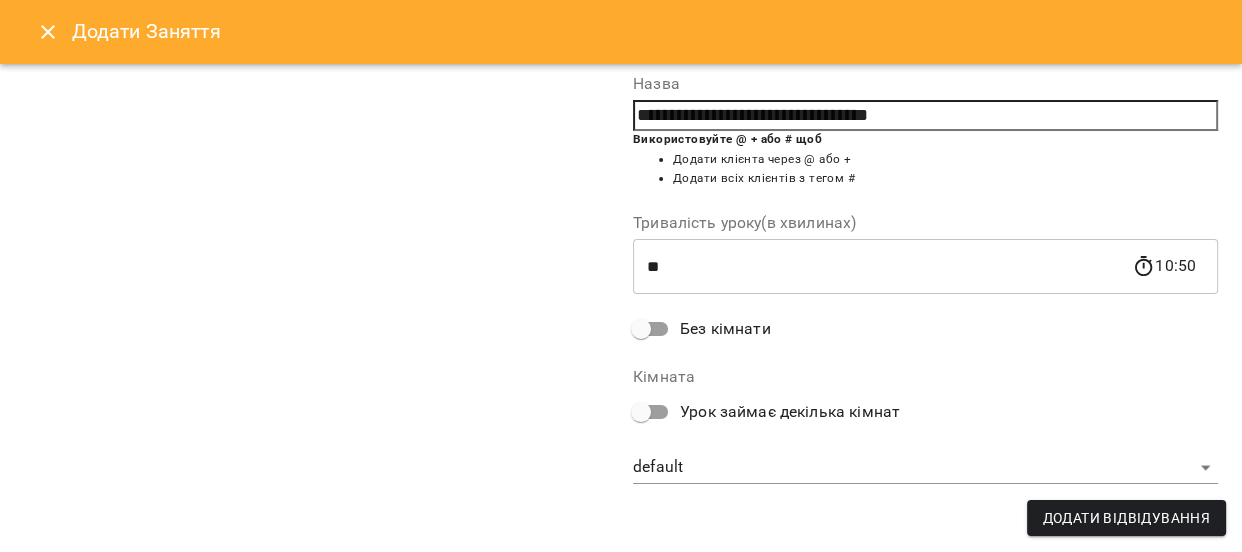 scroll, scrollTop: 400, scrollLeft: 0, axis: vertical 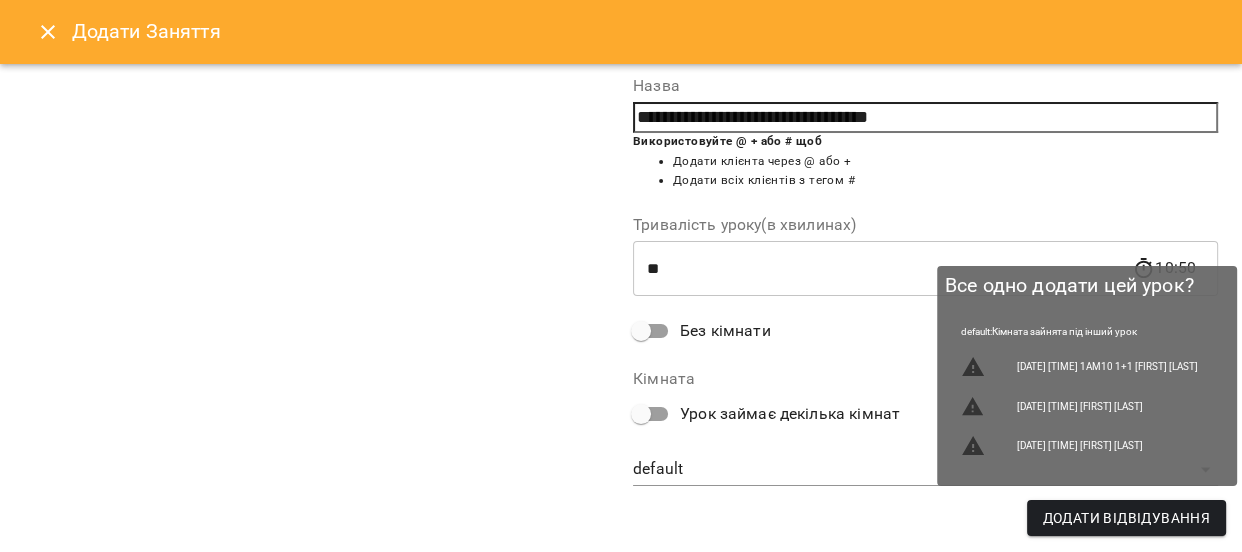 click on "Додати Відвідування" at bounding box center [1126, 518] 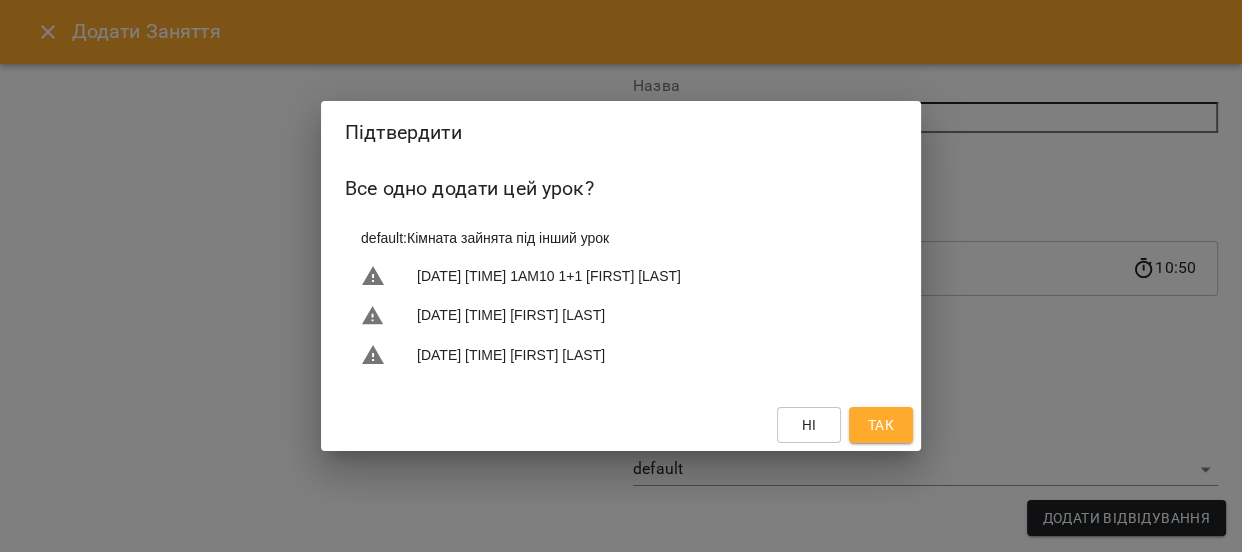 click on "Так" at bounding box center (881, 425) 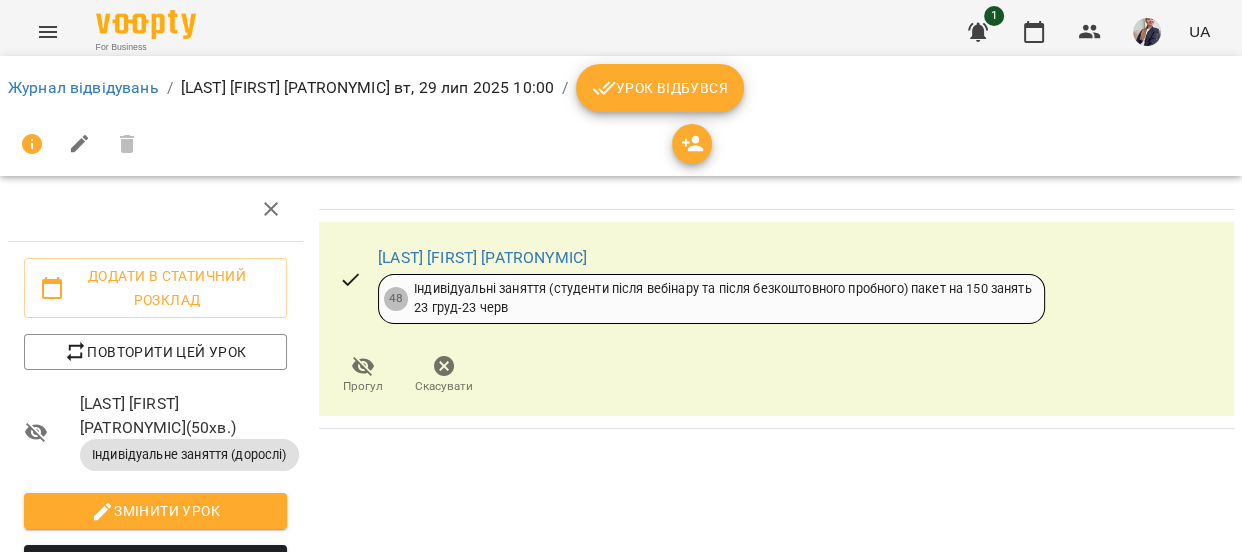 click on "Урок відбувся" at bounding box center (660, 88) 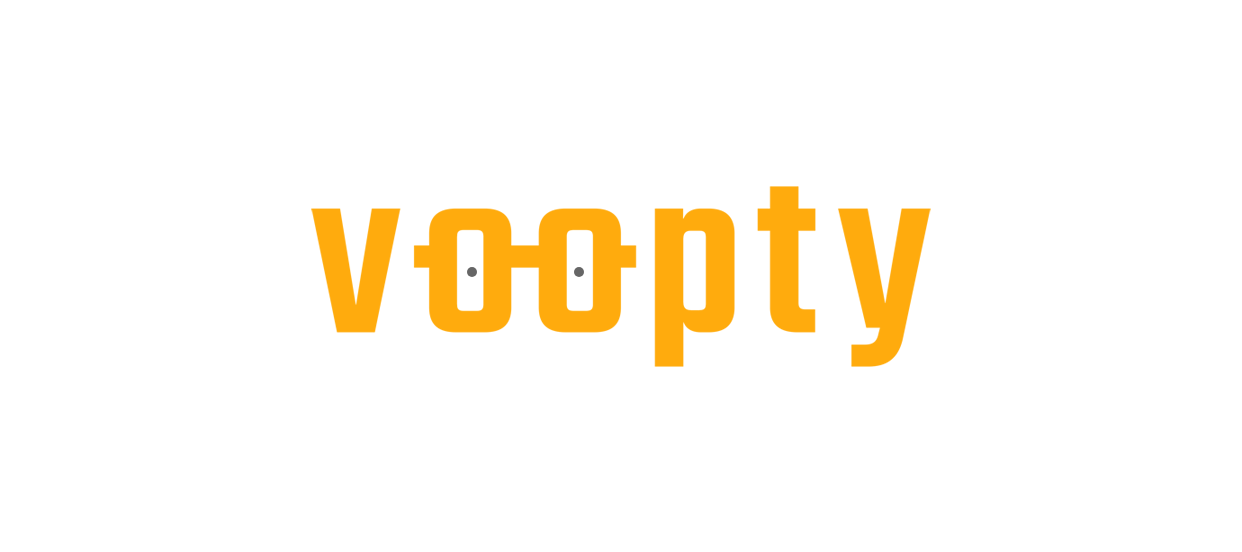 scroll, scrollTop: 0, scrollLeft: 0, axis: both 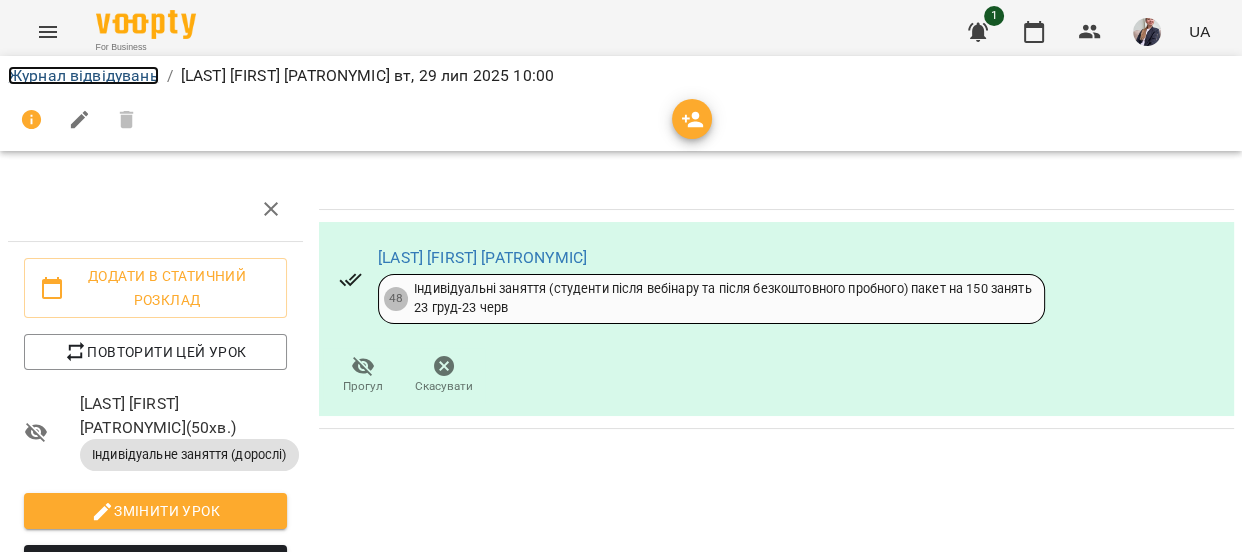 click on "Журнал відвідувань" at bounding box center [83, 75] 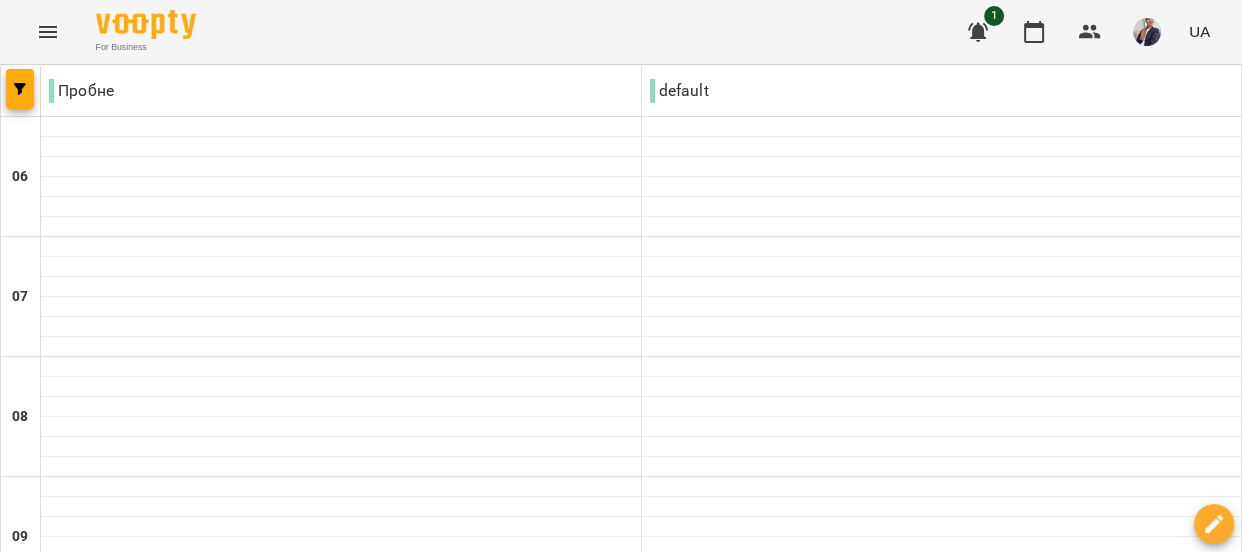 scroll, scrollTop: 272, scrollLeft: 0, axis: vertical 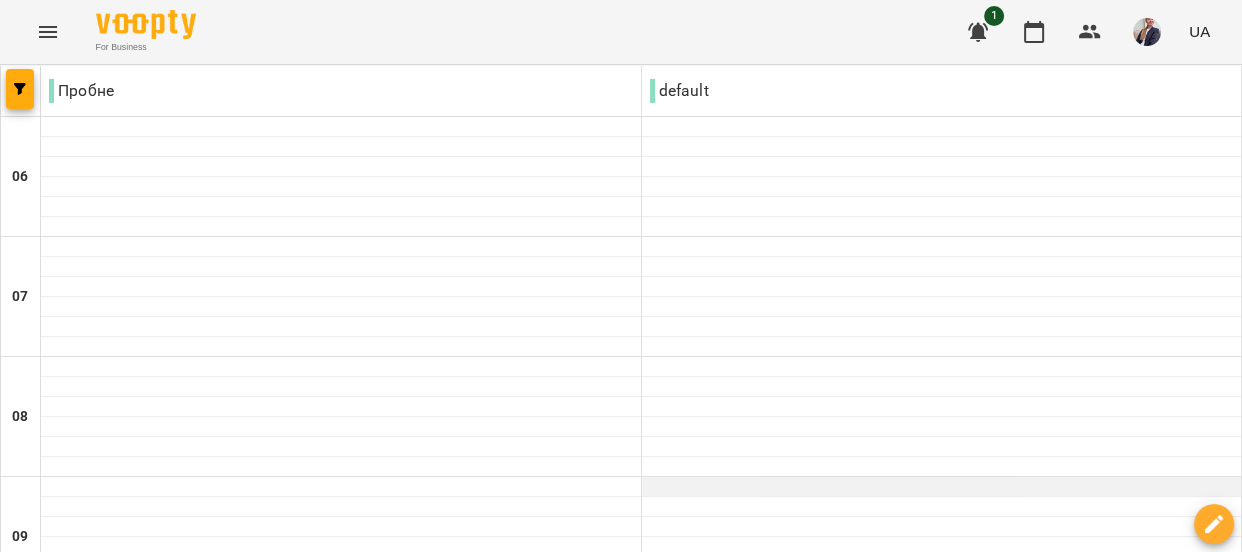 click at bounding box center [942, 487] 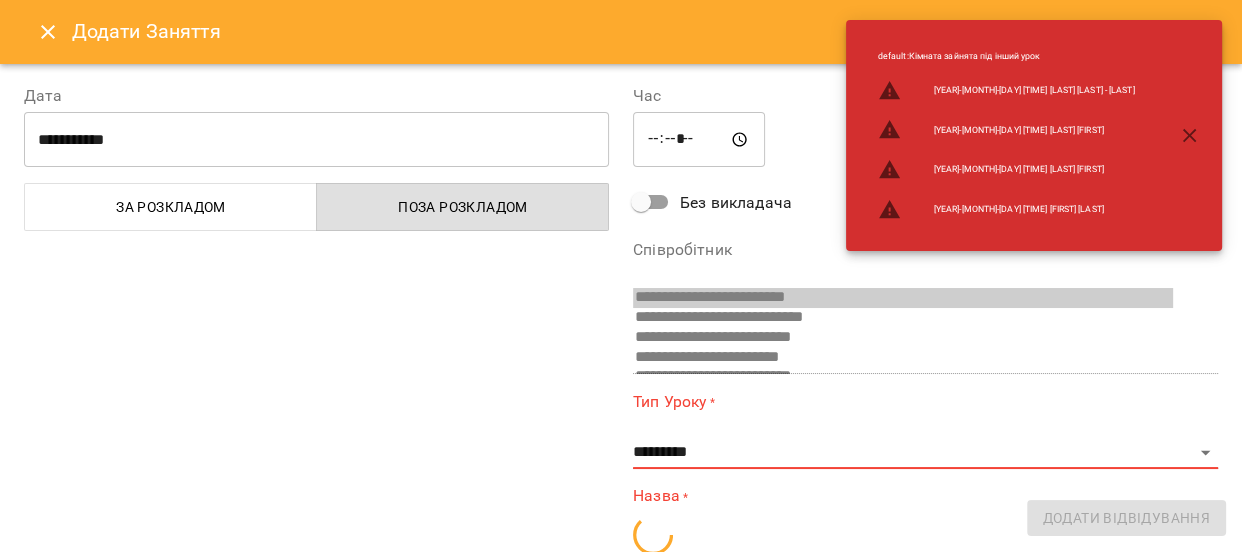 scroll, scrollTop: 410, scrollLeft: 0, axis: vertical 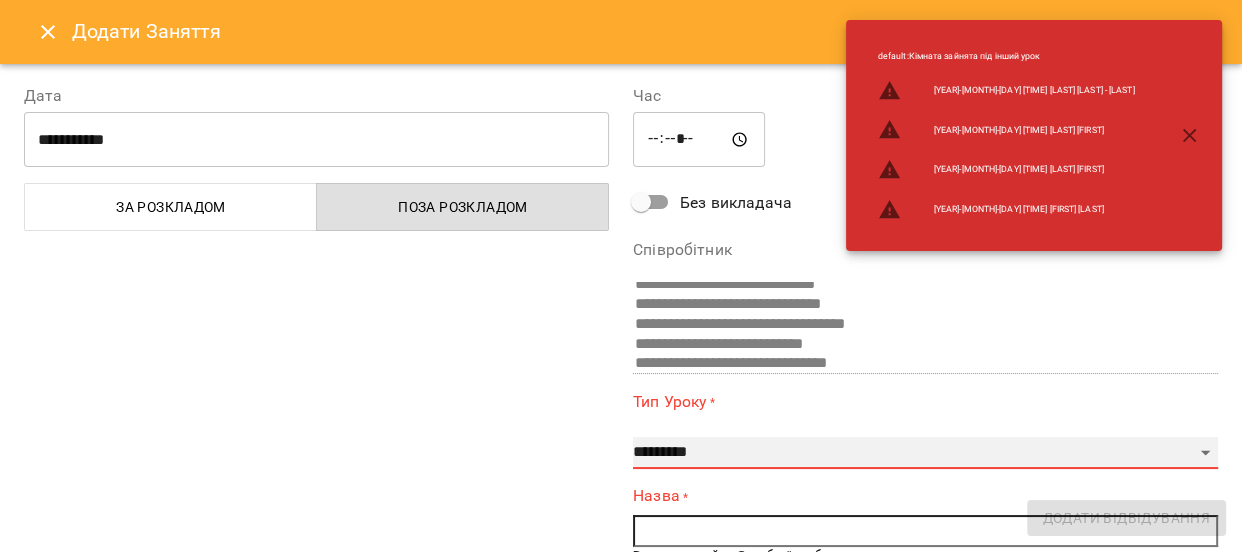 click on "**********" at bounding box center [925, 453] 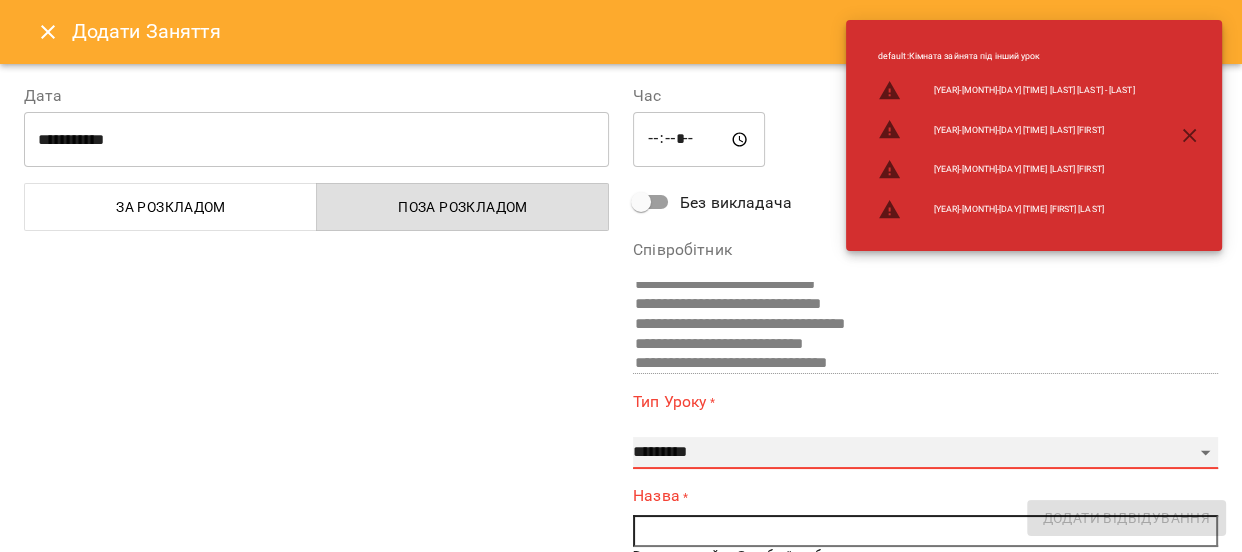 select on "**********" 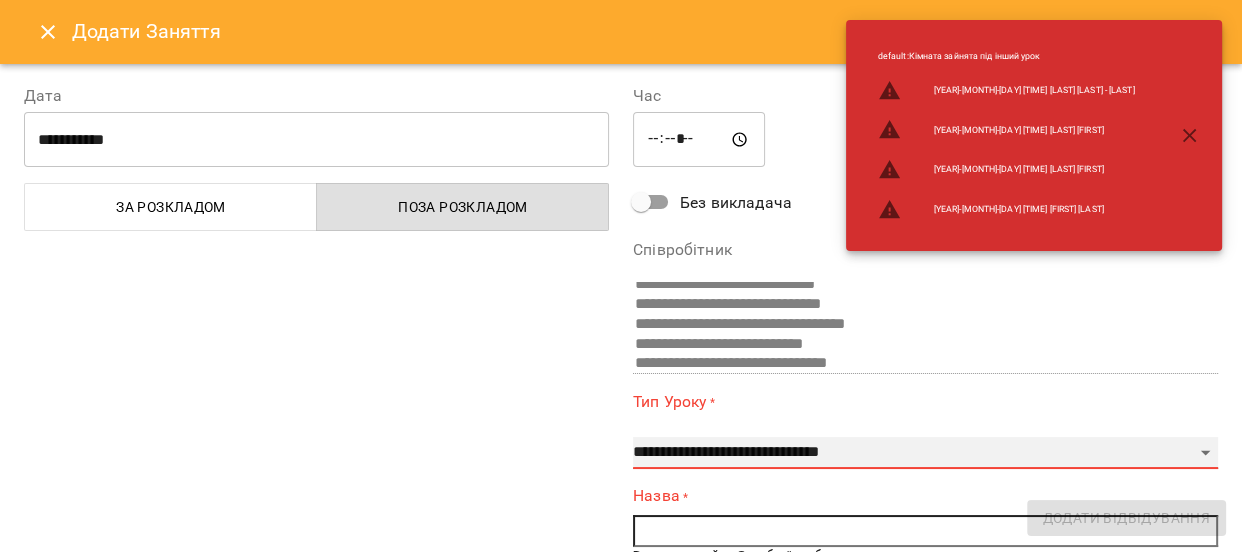 click on "**********" at bounding box center (925, 453) 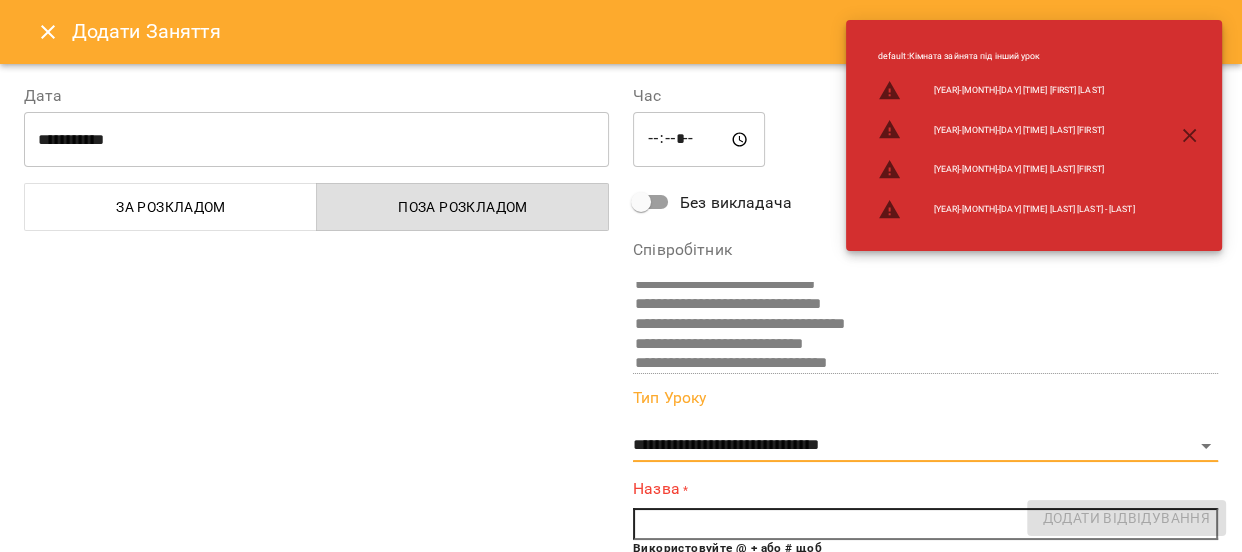 click at bounding box center [925, 524] 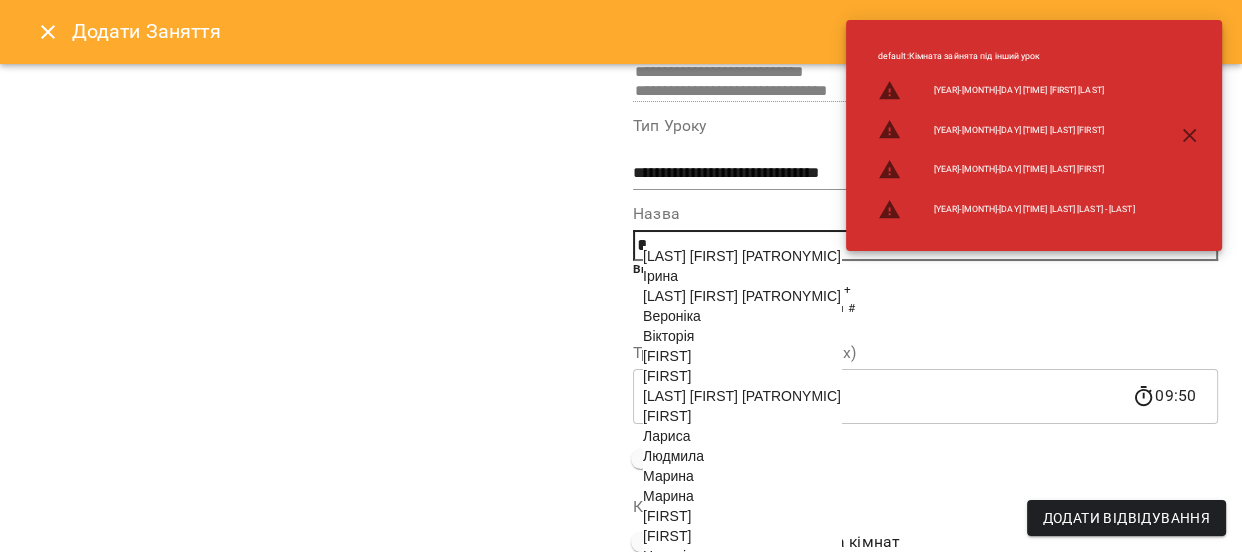 scroll, scrollTop: 444, scrollLeft: 0, axis: vertical 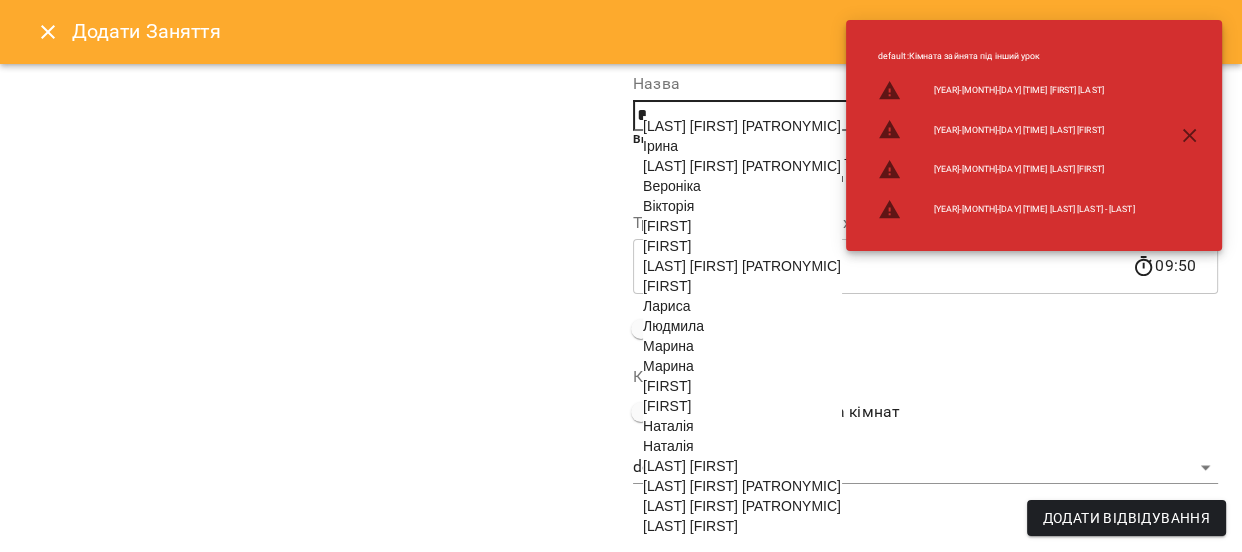 click on "[FIRST] [LAST]" at bounding box center (742, 526) 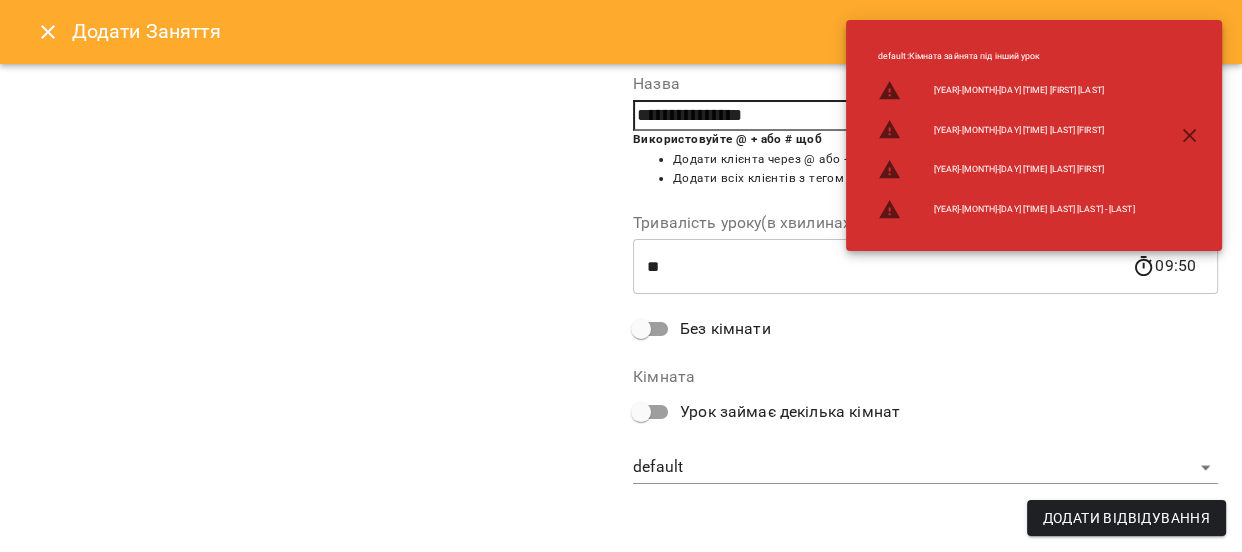 scroll, scrollTop: 400, scrollLeft: 0, axis: vertical 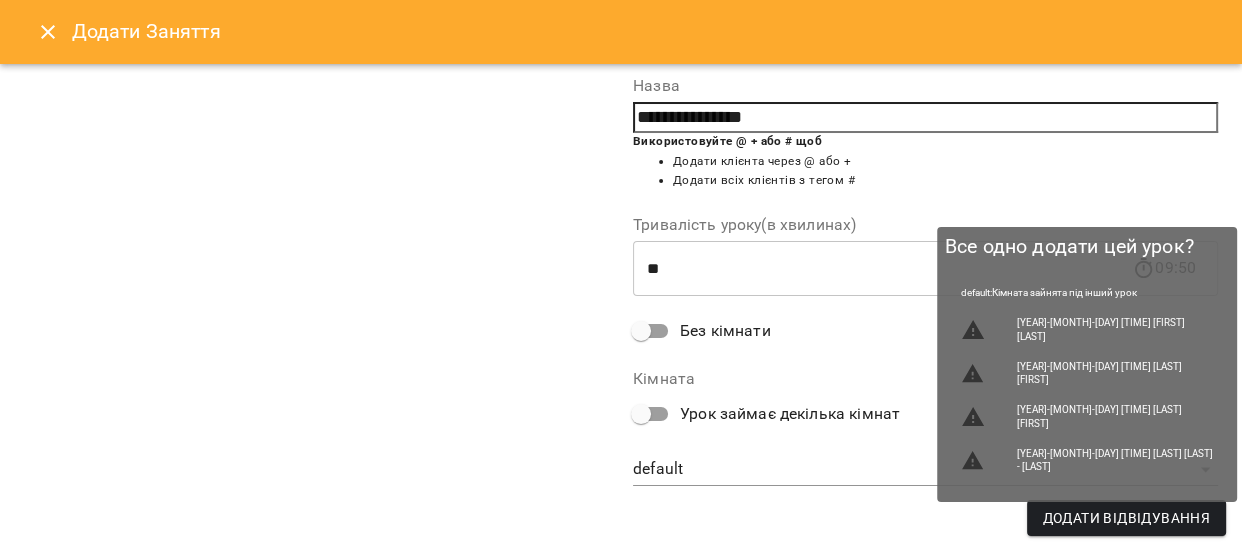 click on "Додати Відвідування" at bounding box center (1126, 518) 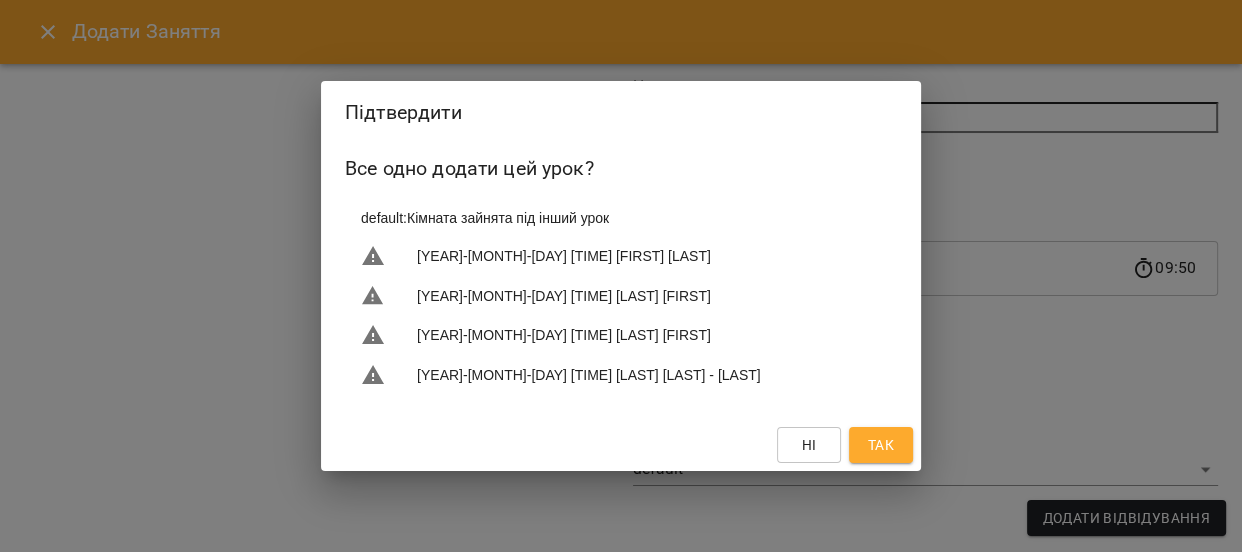 click on "Так" at bounding box center (881, 445) 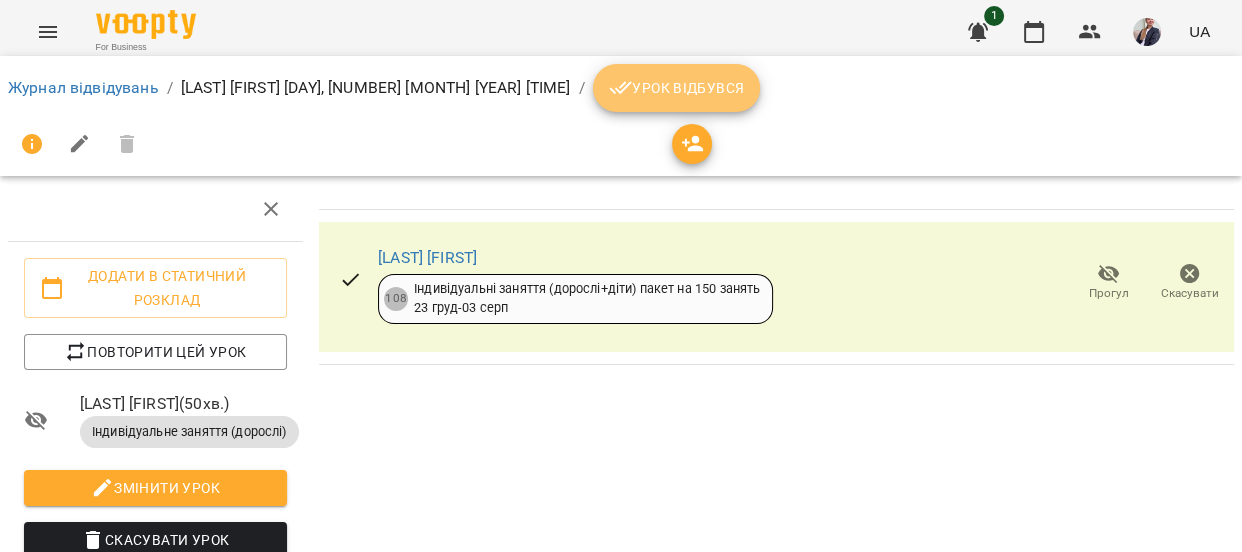 click on "Урок відбувся" at bounding box center [677, 88] 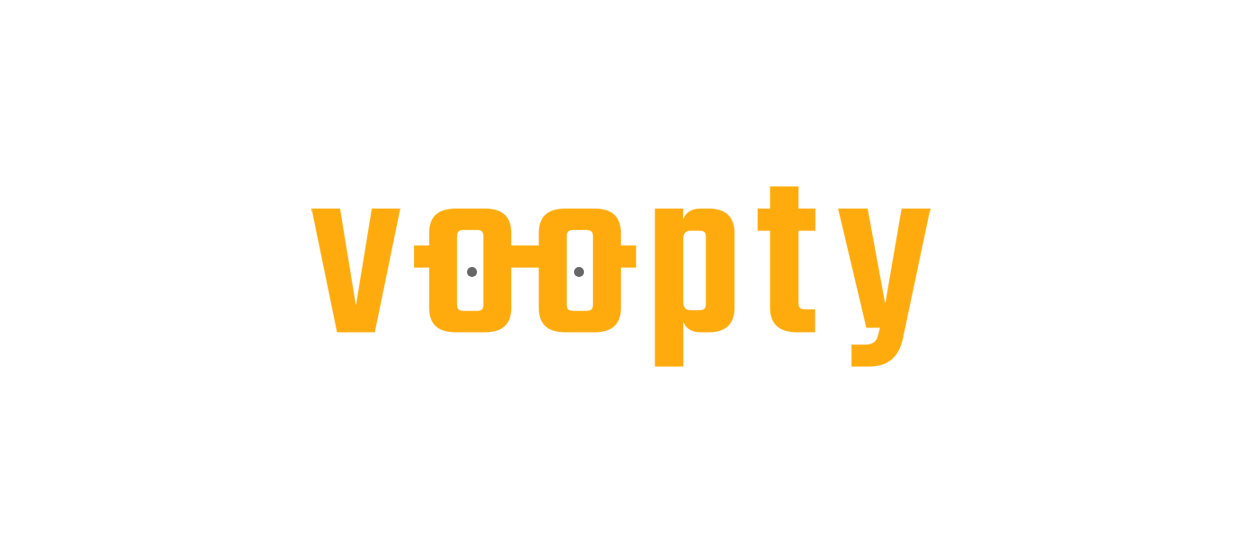 scroll, scrollTop: 0, scrollLeft: 0, axis: both 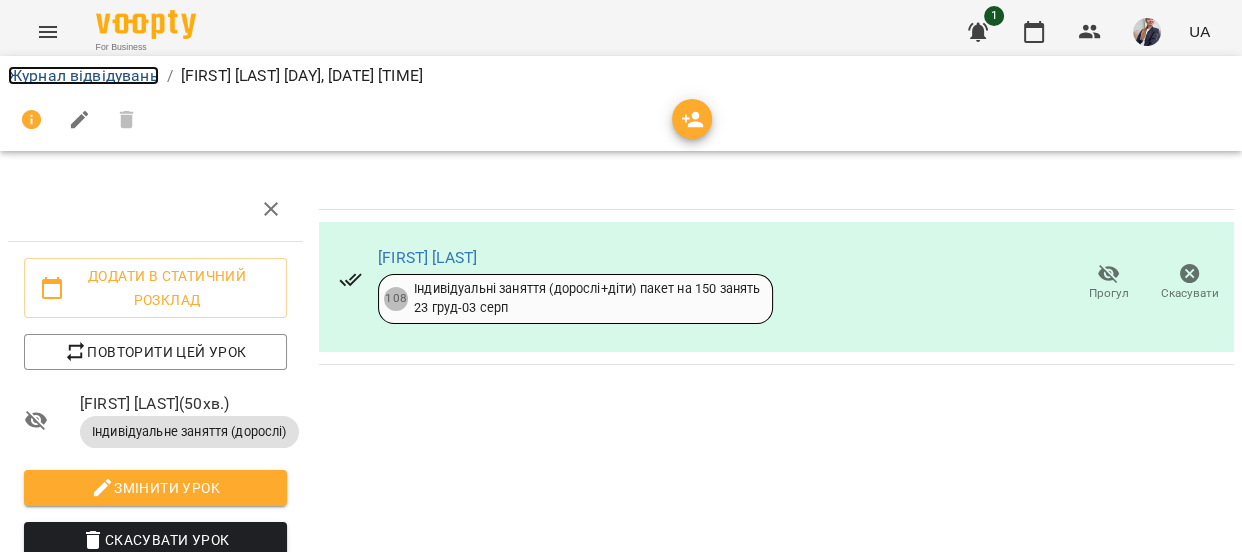 click on "Журнал відвідувань" at bounding box center [83, 75] 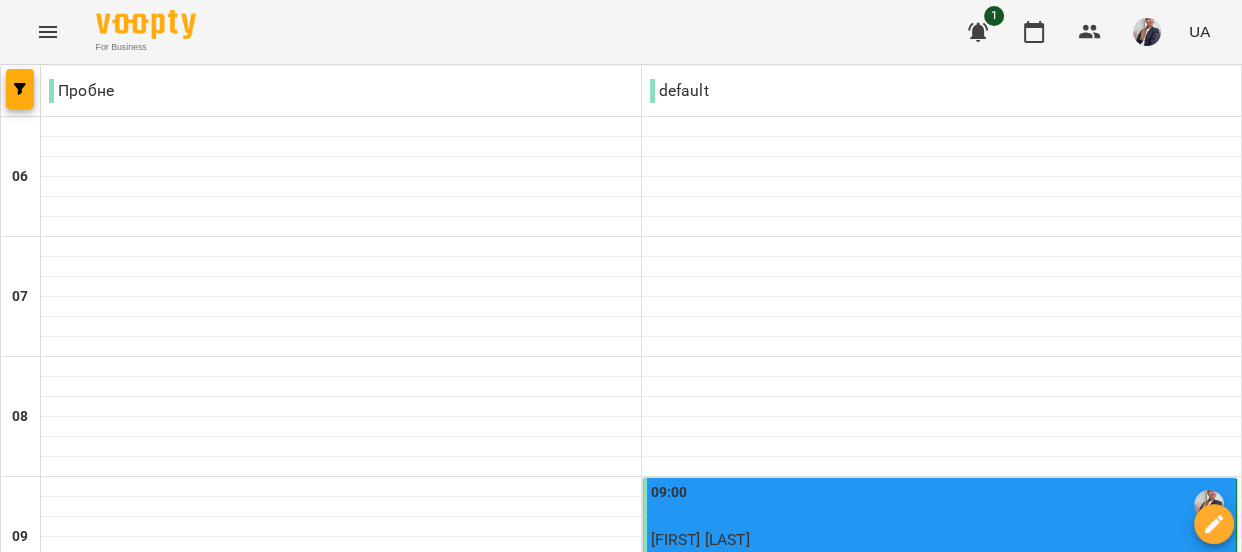 scroll, scrollTop: 909, scrollLeft: 0, axis: vertical 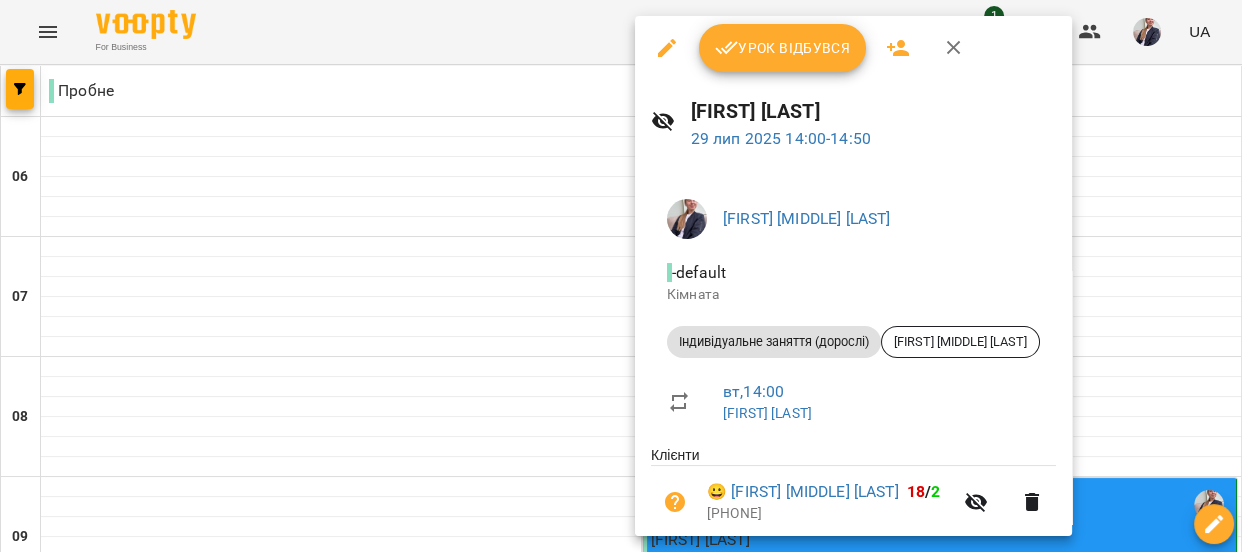 click on "Урок відбувся" at bounding box center (783, 48) 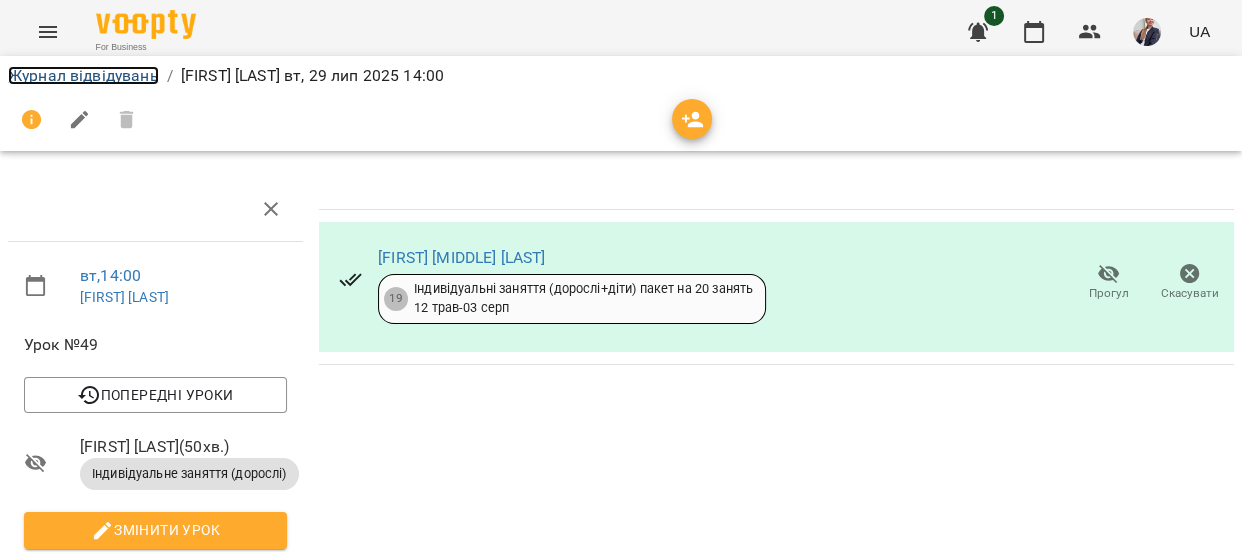 click on "Журнал відвідувань" at bounding box center [83, 75] 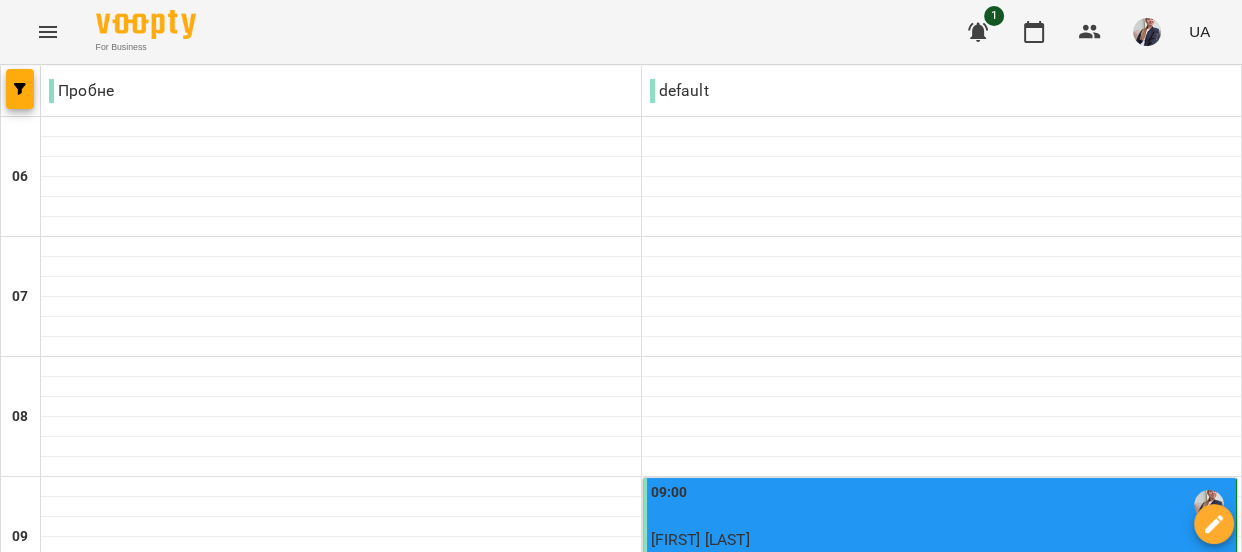scroll, scrollTop: 1636, scrollLeft: 0, axis: vertical 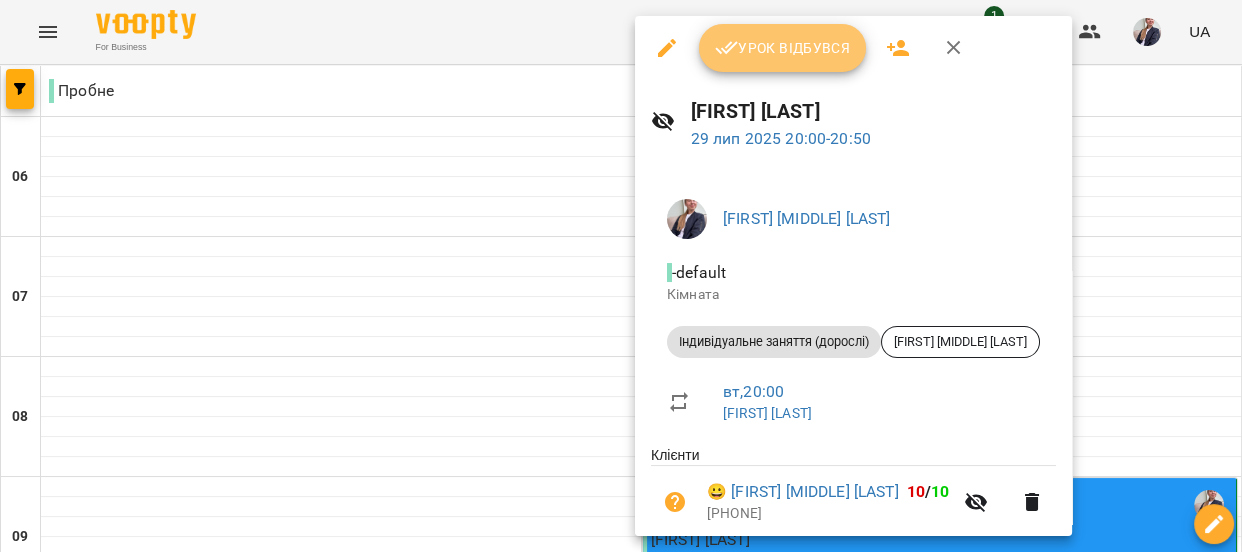 click on "Урок відбувся" at bounding box center (783, 48) 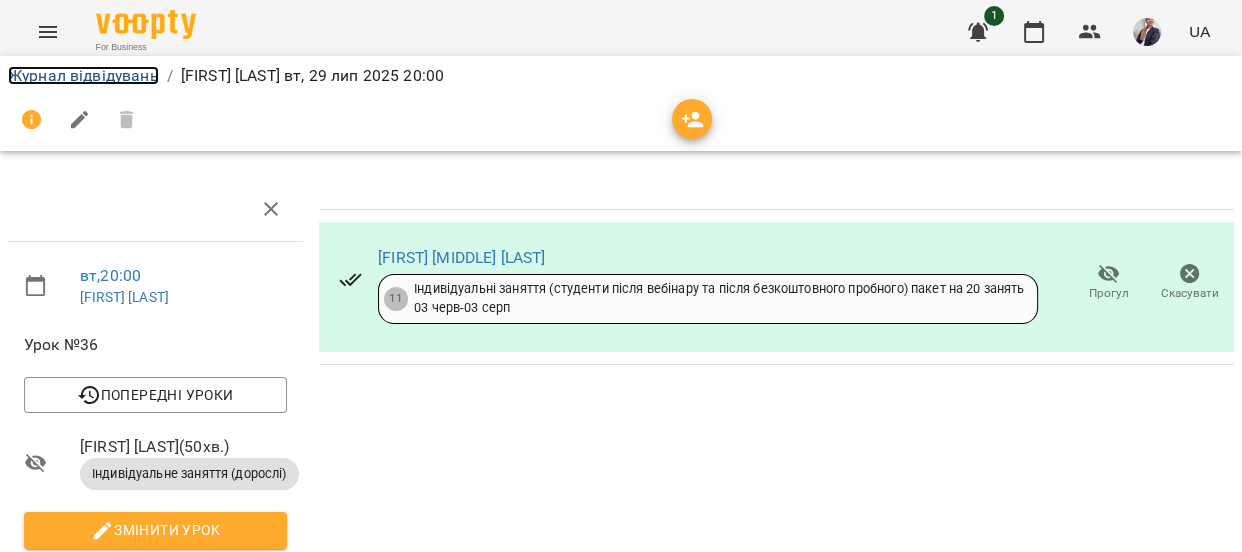click on "Журнал відвідувань" at bounding box center [83, 75] 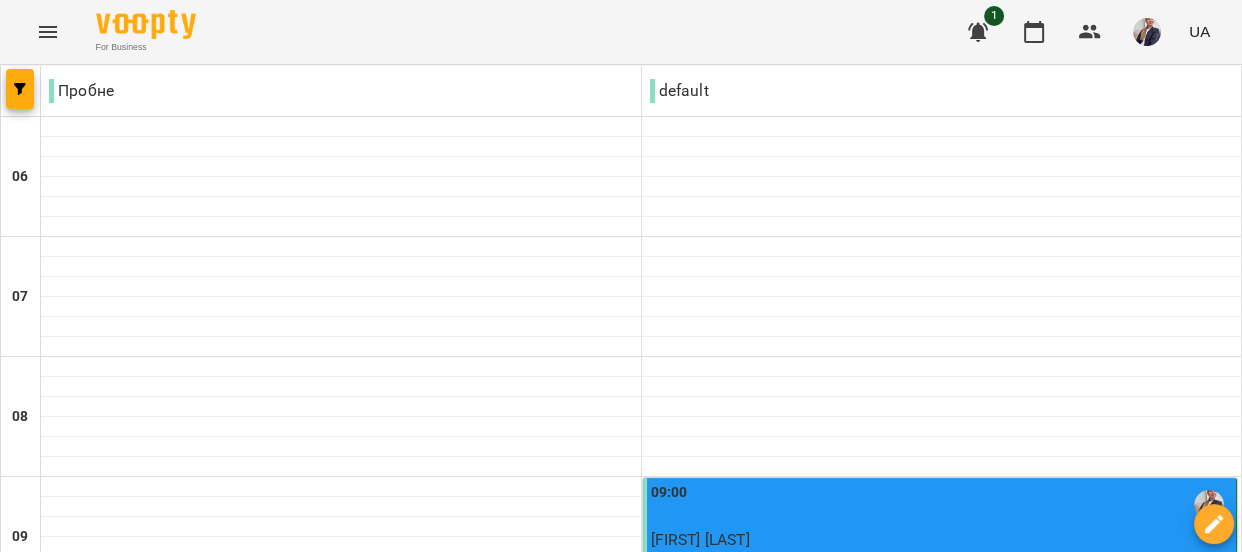 scroll, scrollTop: 1454, scrollLeft: 0, axis: vertical 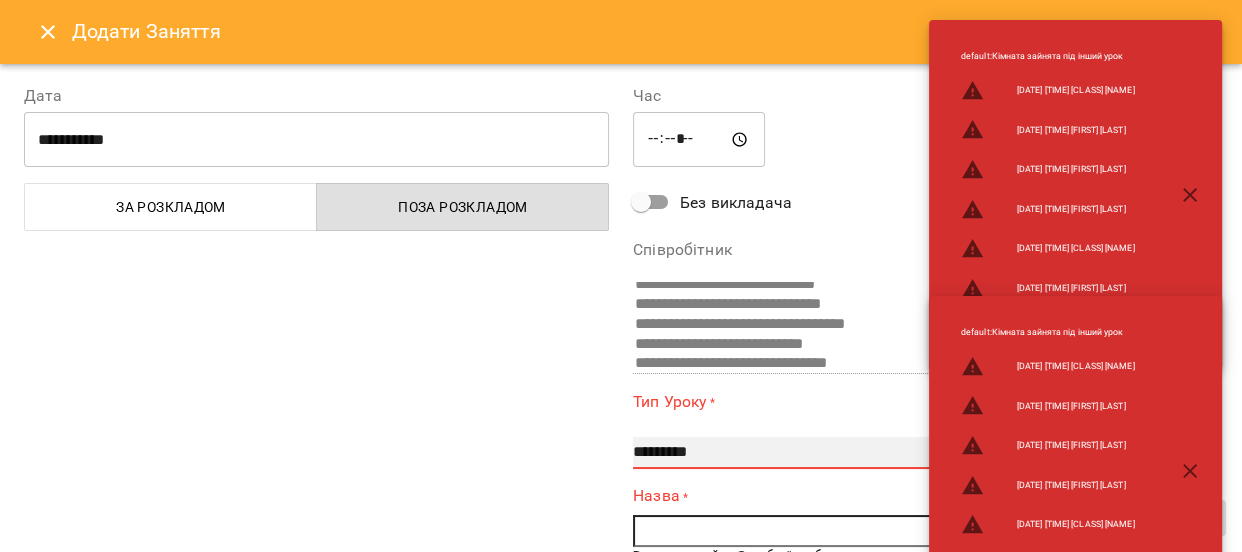 click on "**********" at bounding box center [925, 453] 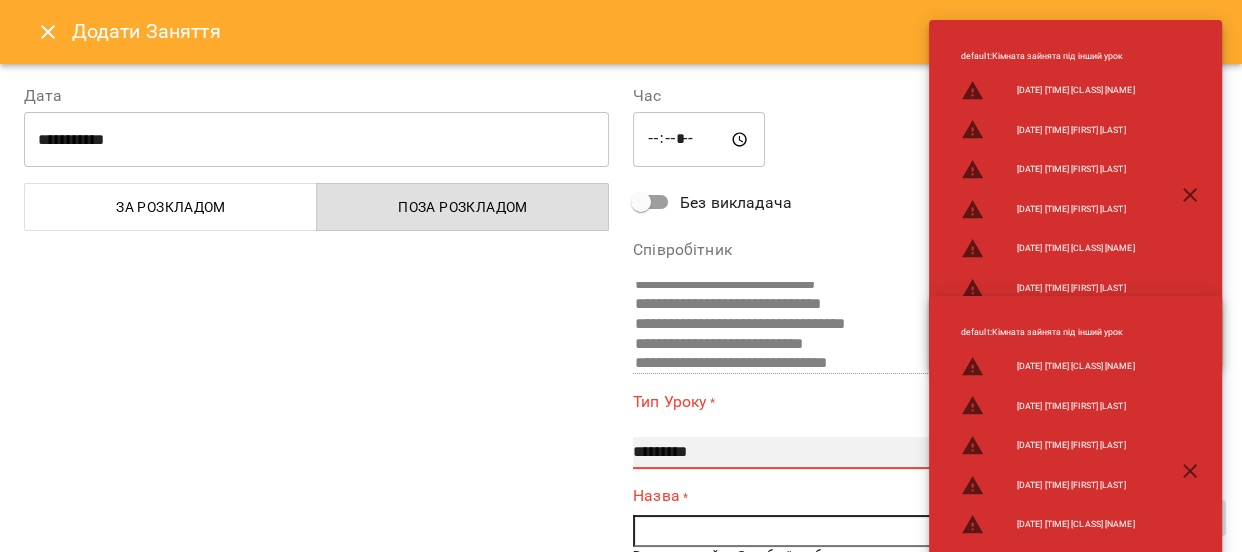 select on "**********" 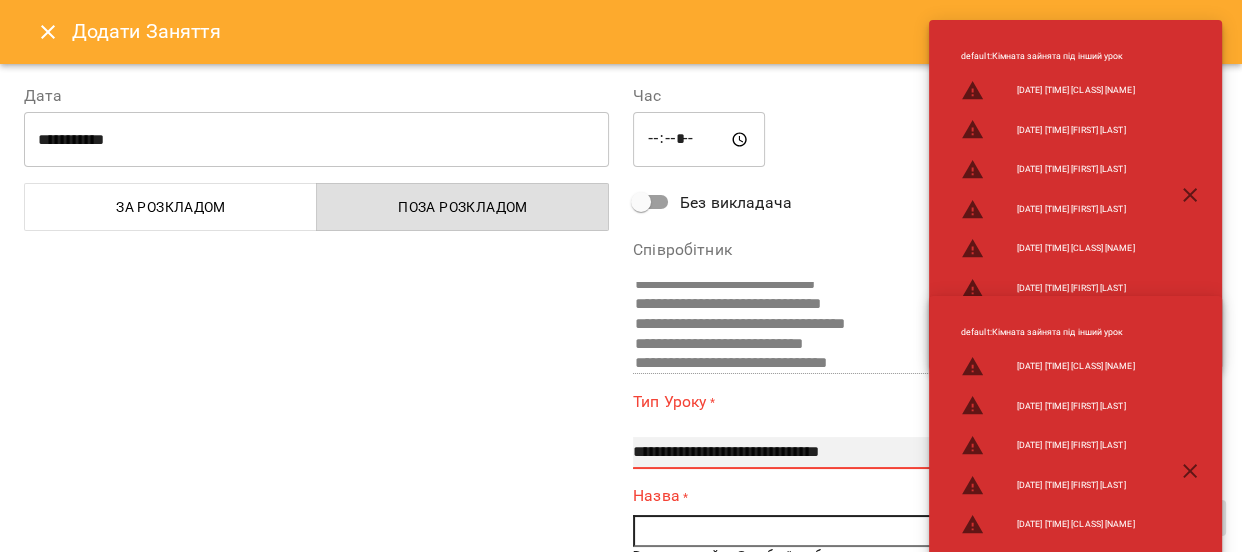 click on "**********" at bounding box center [925, 453] 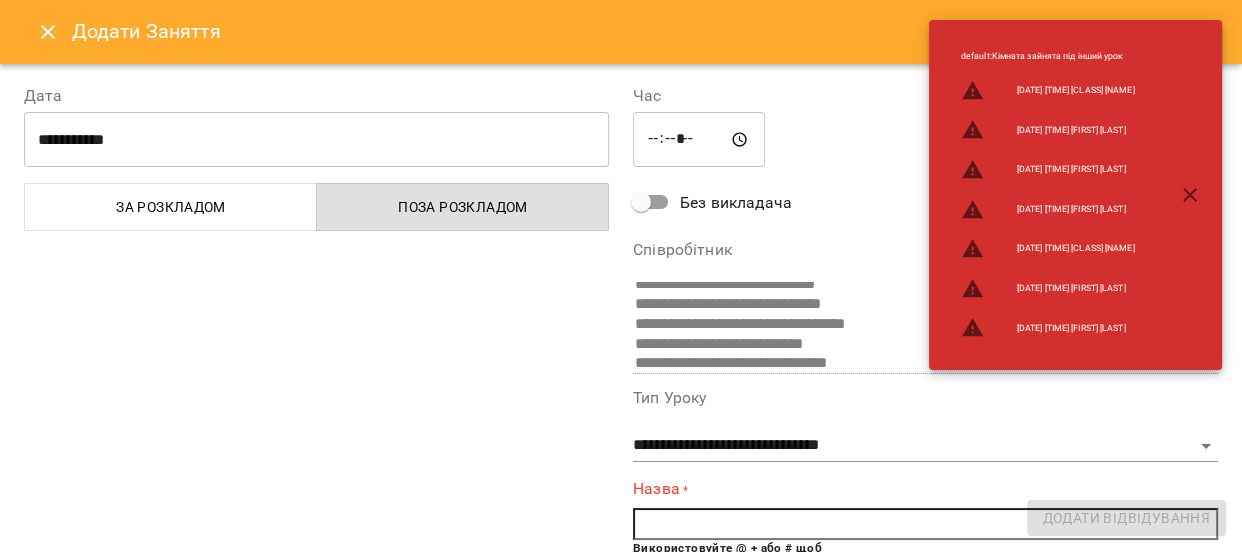 click at bounding box center (925, 524) 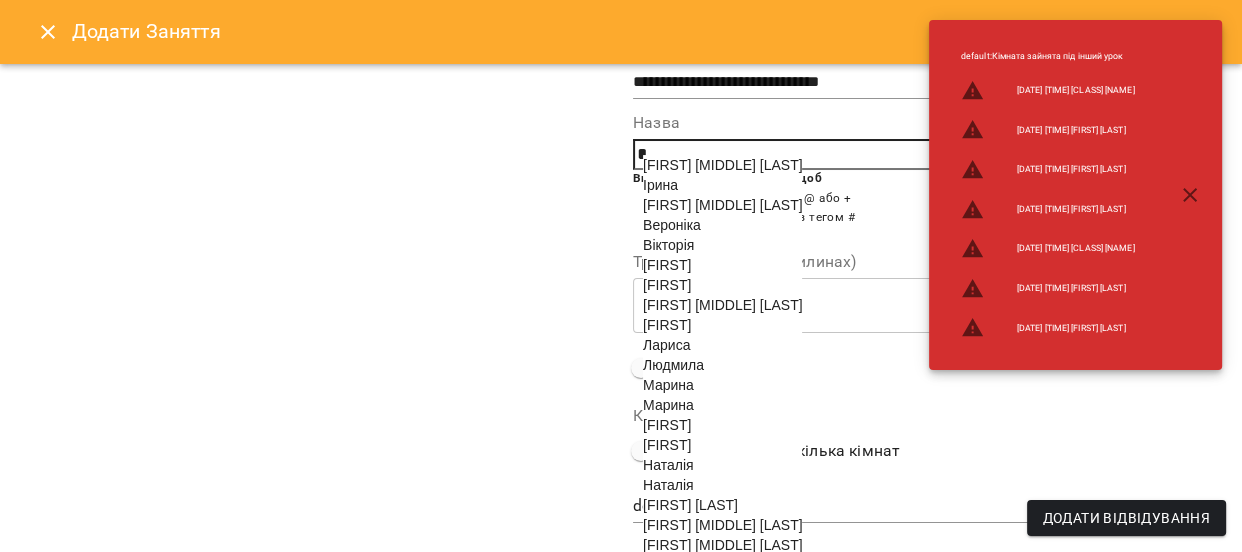 scroll, scrollTop: 444, scrollLeft: 0, axis: vertical 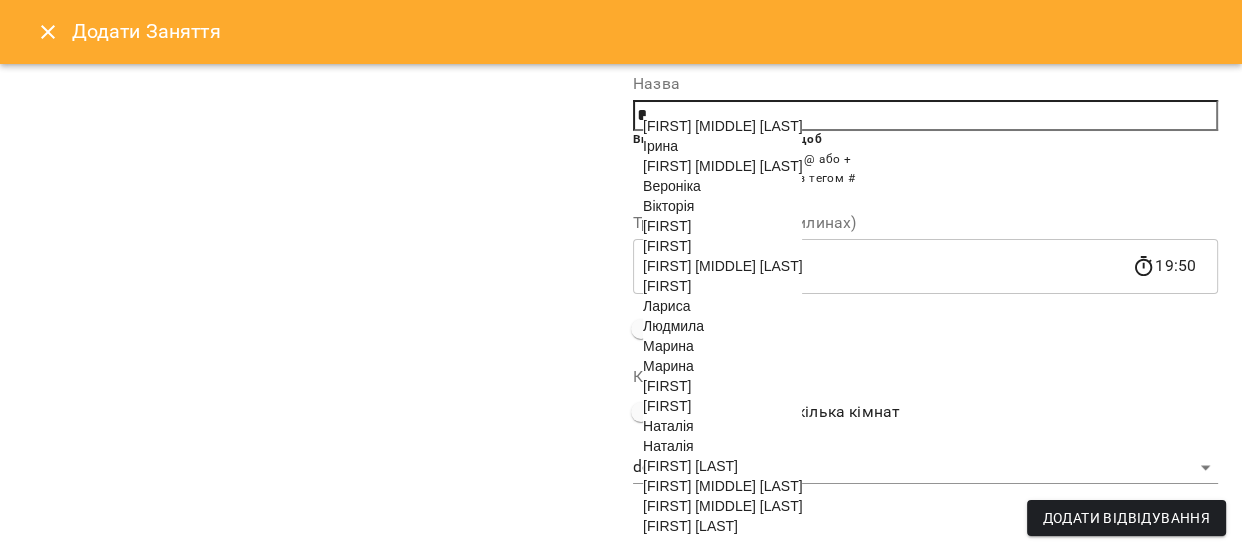 click on "[LAST] [FIRST] [PATRONYMIC]" at bounding box center [722, 266] 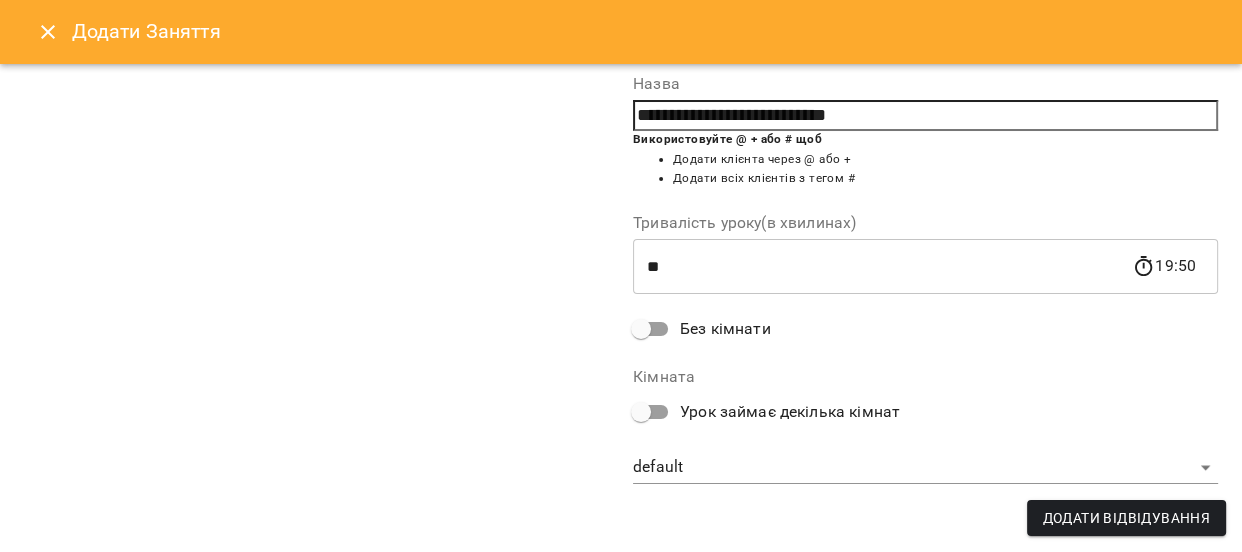 scroll, scrollTop: 400, scrollLeft: 0, axis: vertical 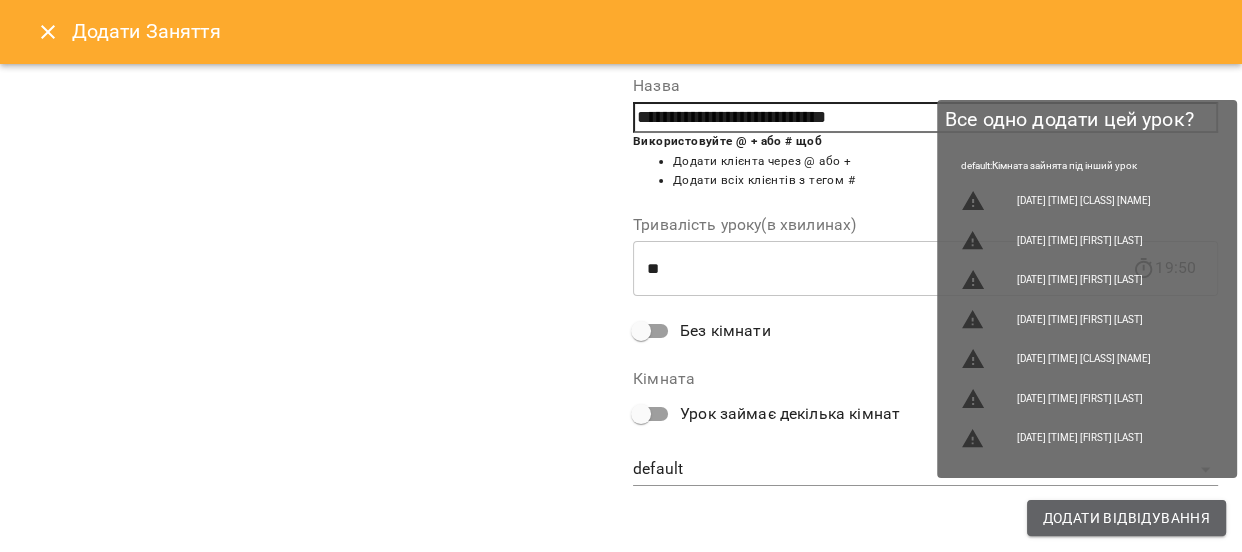 click on "Додати Відвідування" at bounding box center [1126, 518] 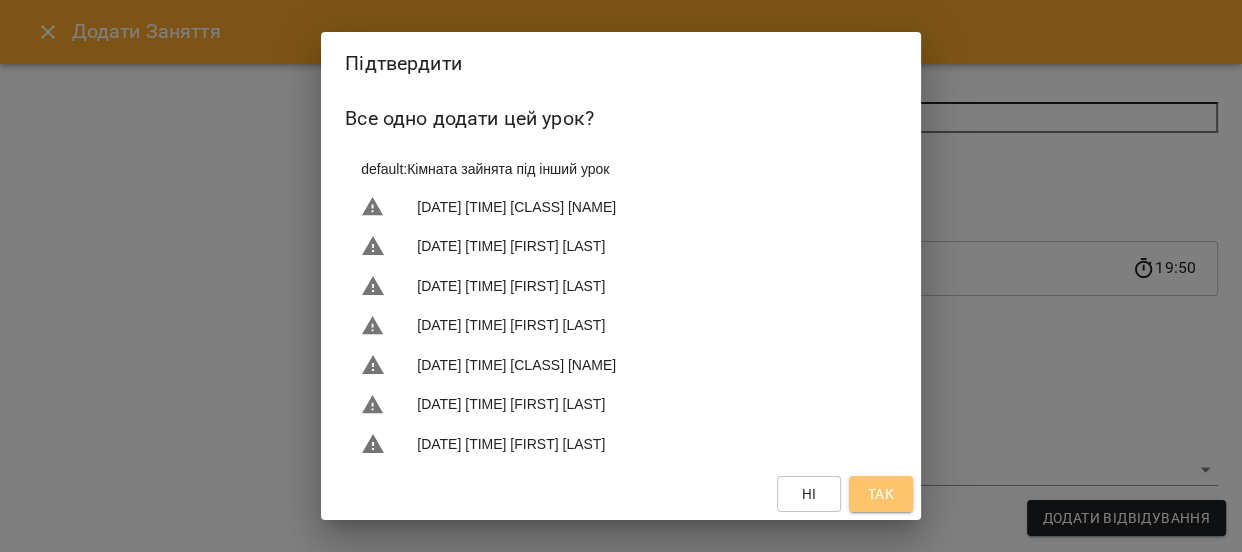 click on "Так" at bounding box center (881, 494) 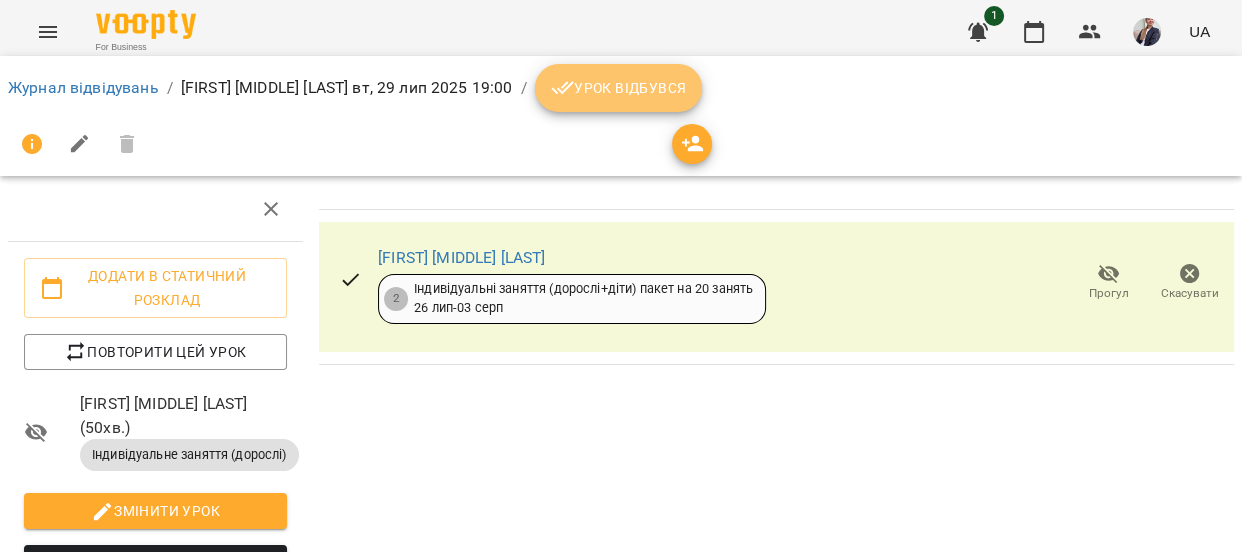 click on "Урок відбувся" at bounding box center [619, 88] 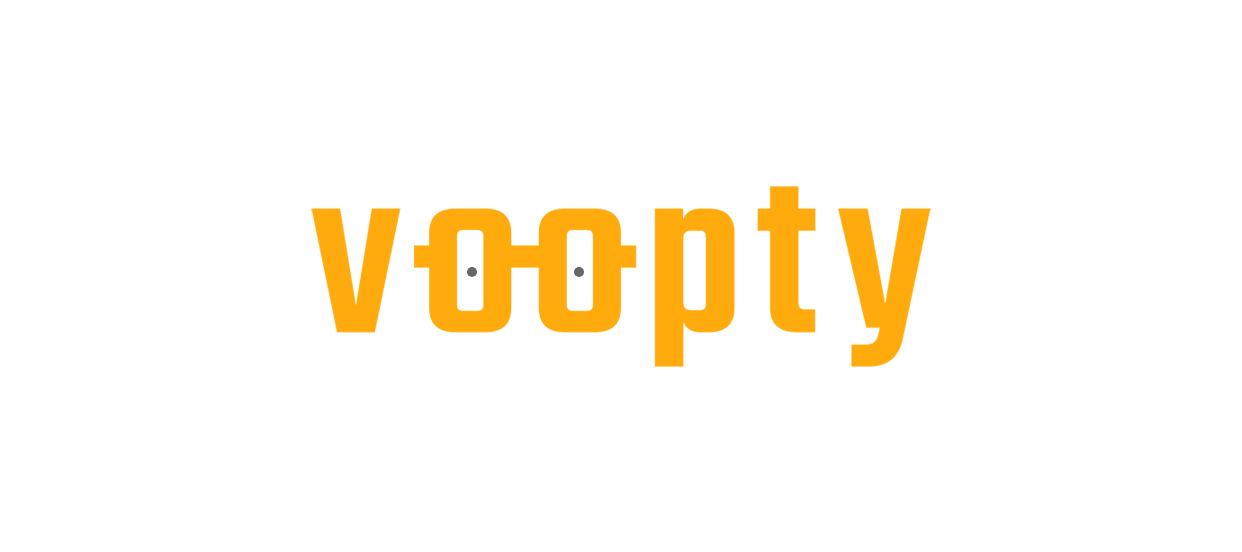 scroll, scrollTop: 0, scrollLeft: 0, axis: both 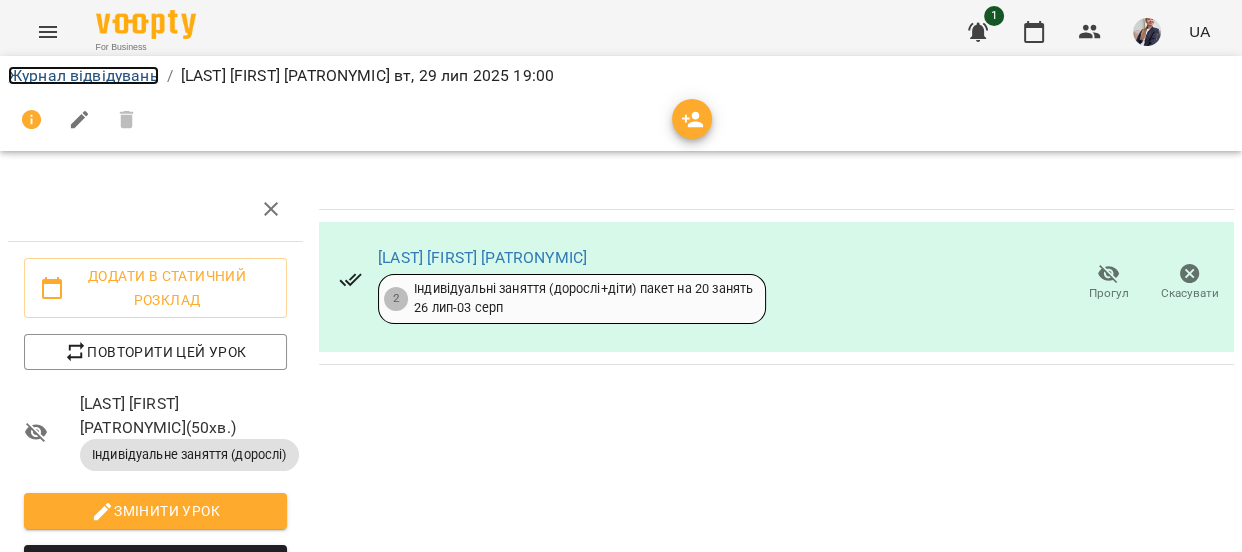 click on "Журнал відвідувань" at bounding box center [83, 75] 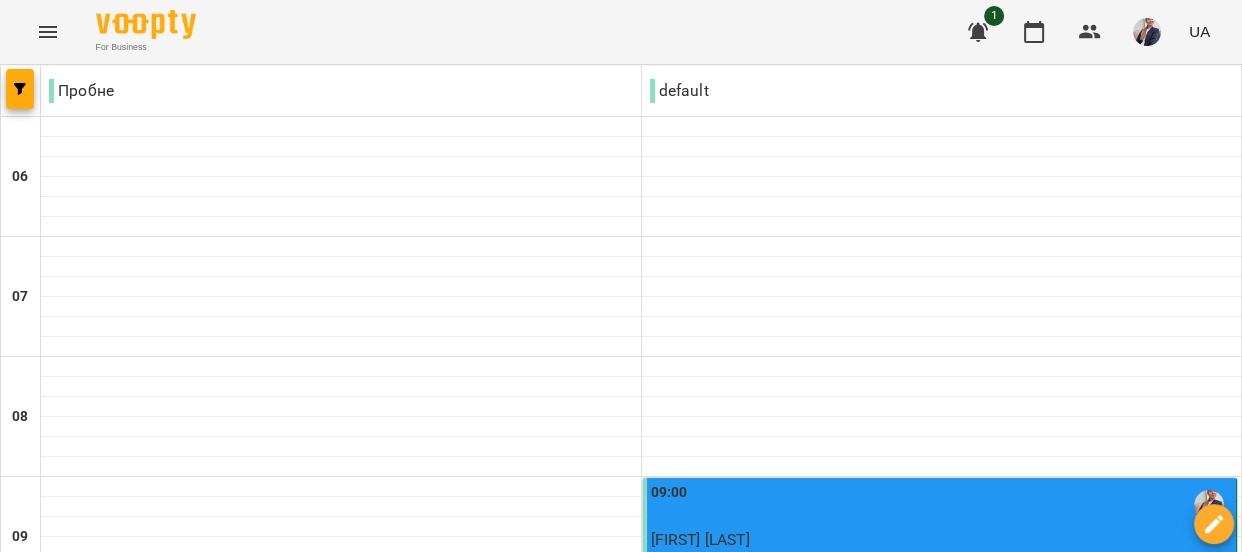 scroll, scrollTop: 1727, scrollLeft: 0, axis: vertical 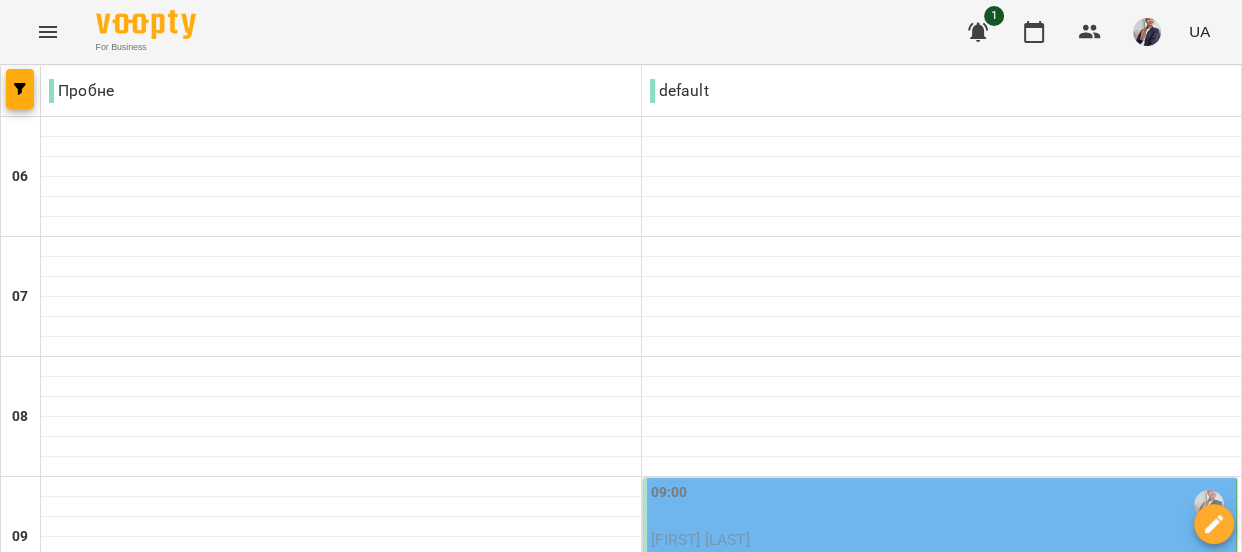 click on "09:00" at bounding box center [942, 505] 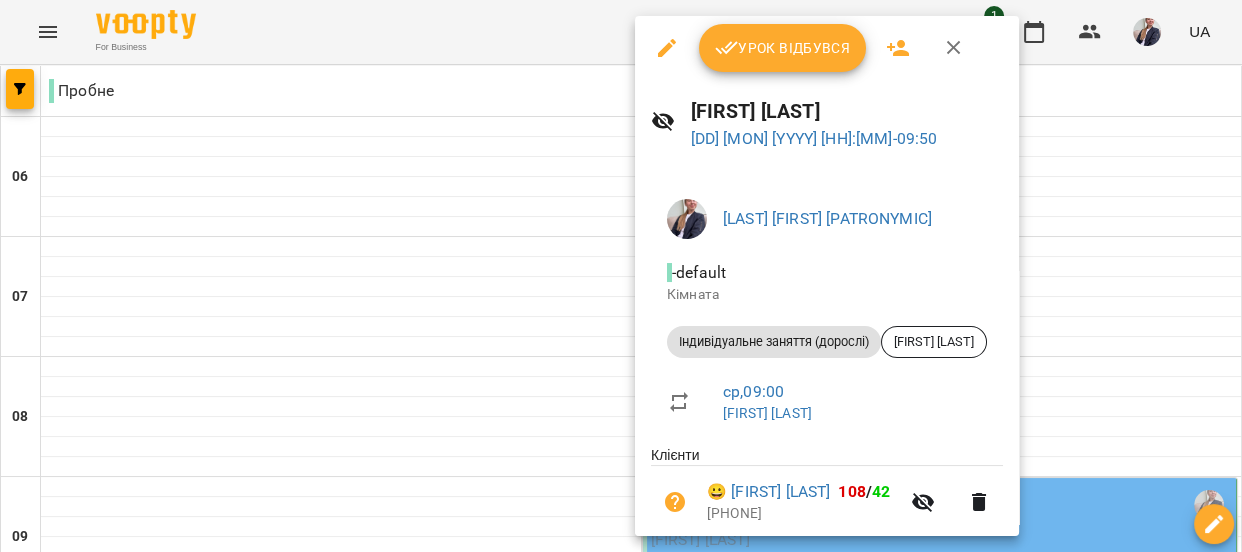 click on "Урок відбувся" at bounding box center [783, 48] 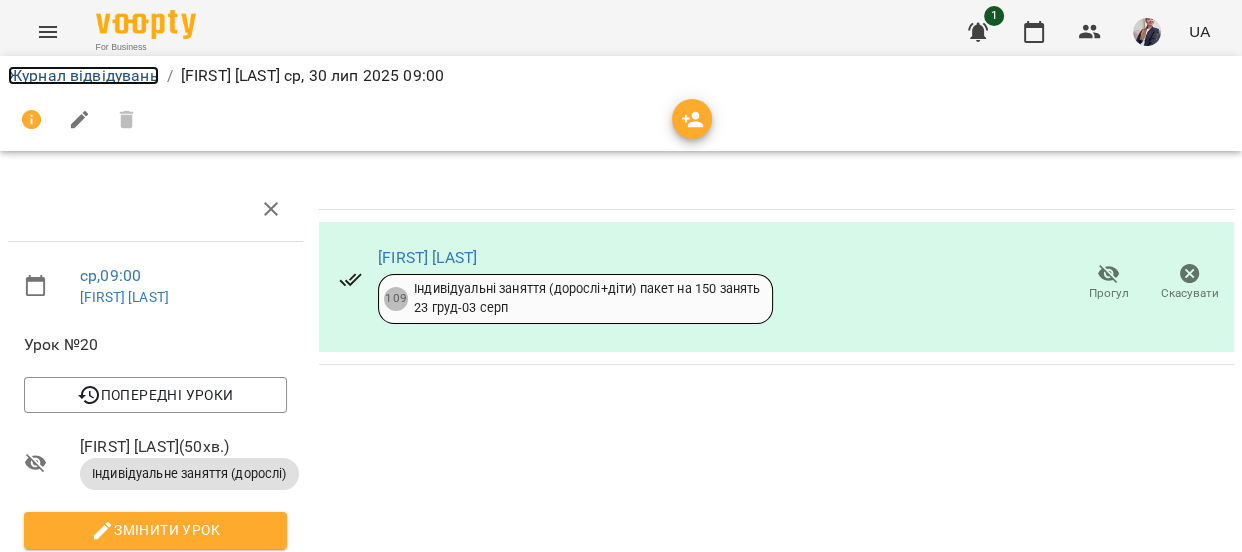 click on "Журнал відвідувань" at bounding box center (83, 75) 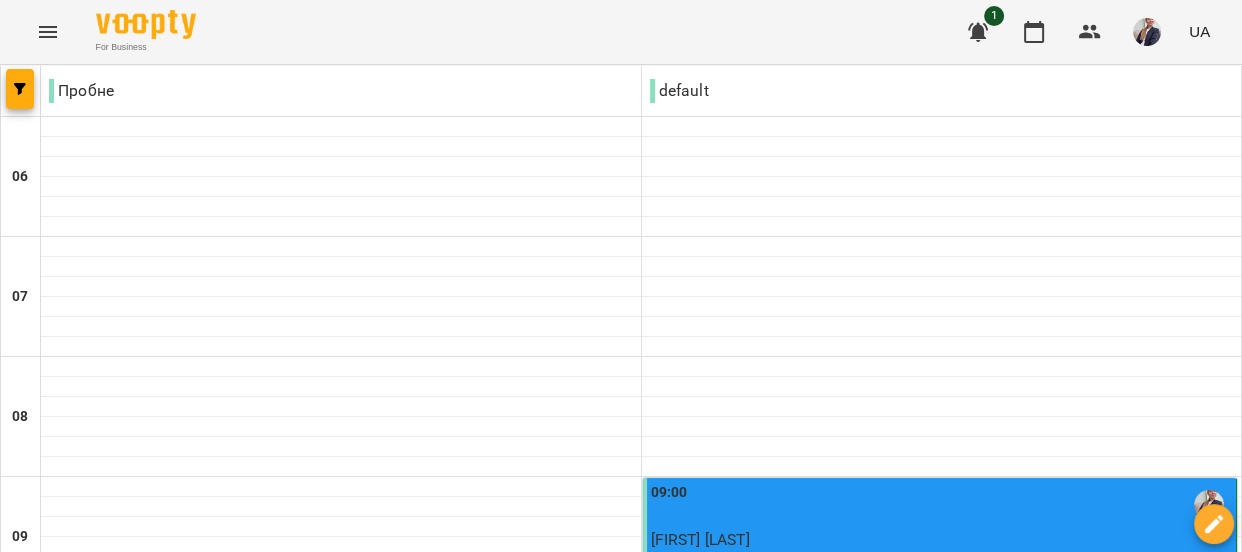 scroll, scrollTop: 636, scrollLeft: 0, axis: vertical 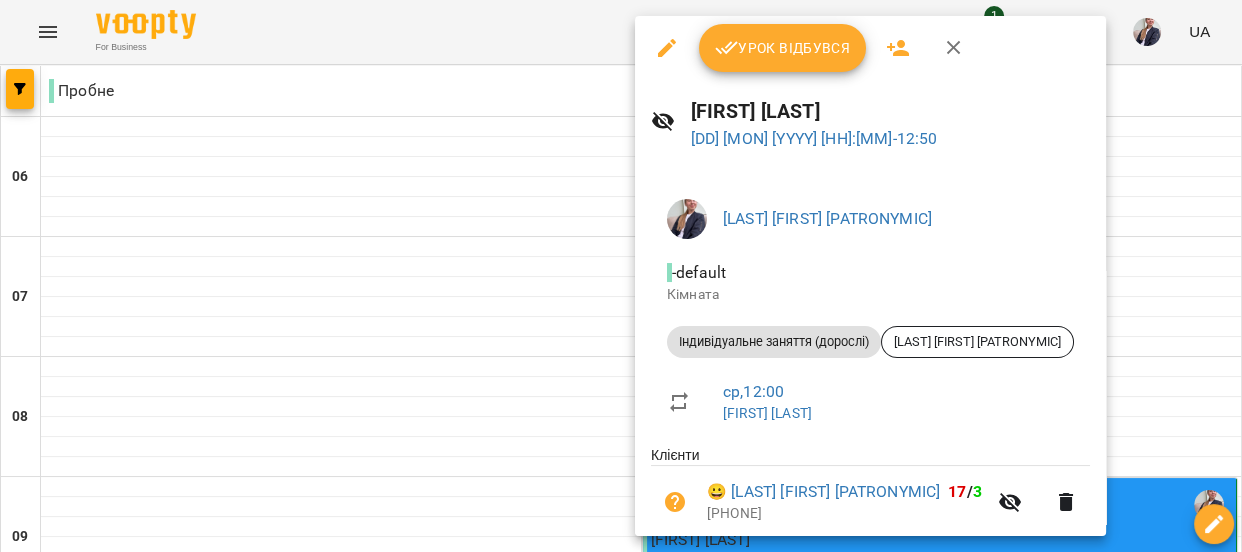click on "Урок відбувся" at bounding box center [783, 48] 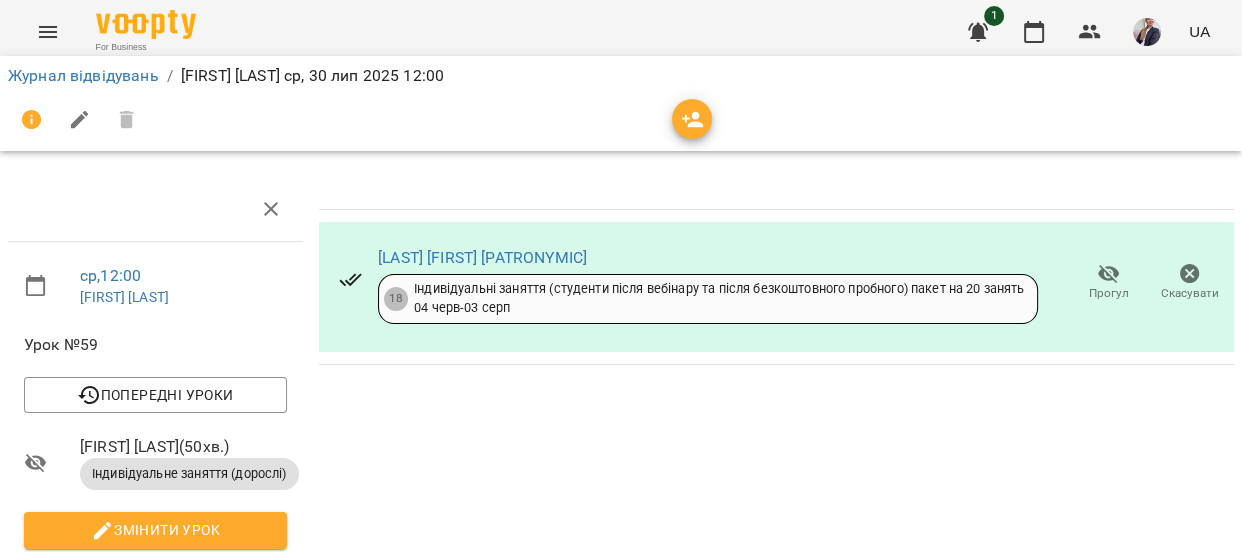 click on "Журнал відвідувань" at bounding box center (83, 76) 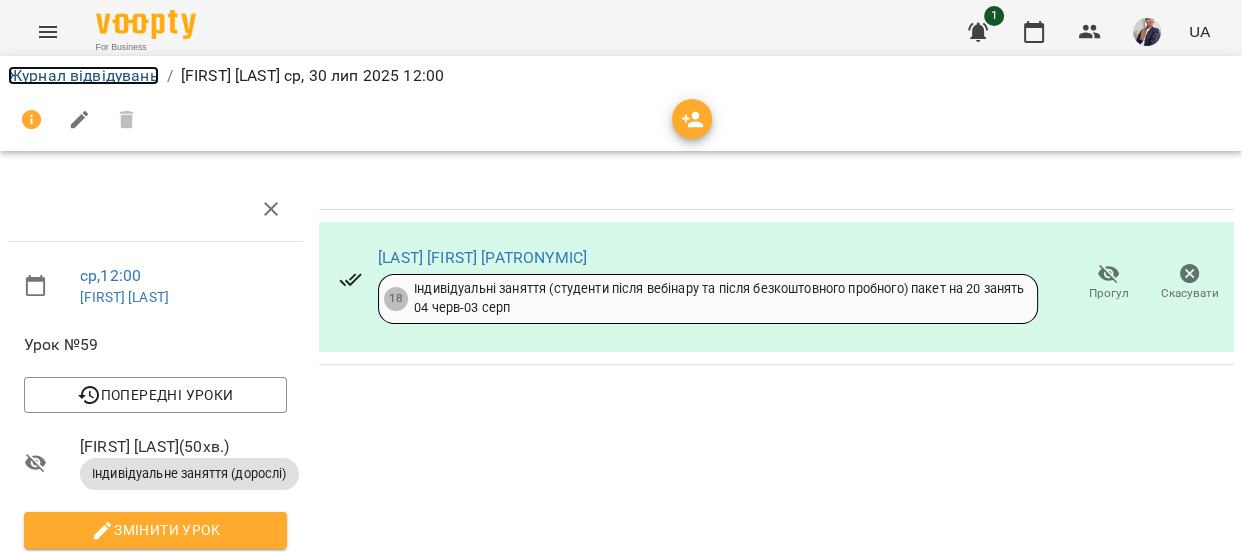 click on "Журнал відвідувань" at bounding box center [83, 75] 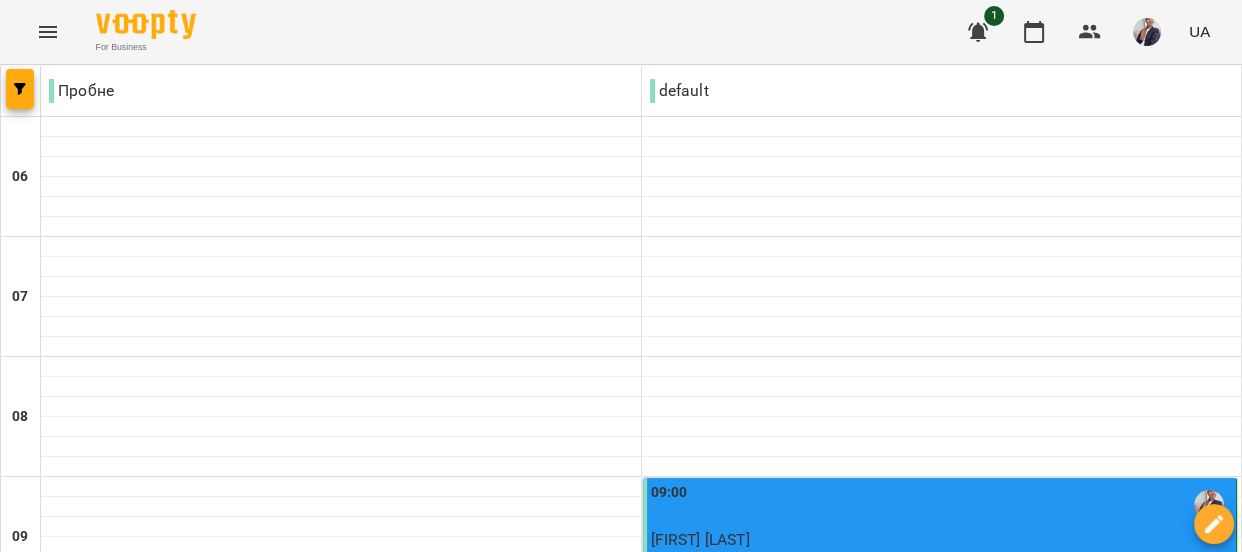 scroll, scrollTop: 1738, scrollLeft: 0, axis: vertical 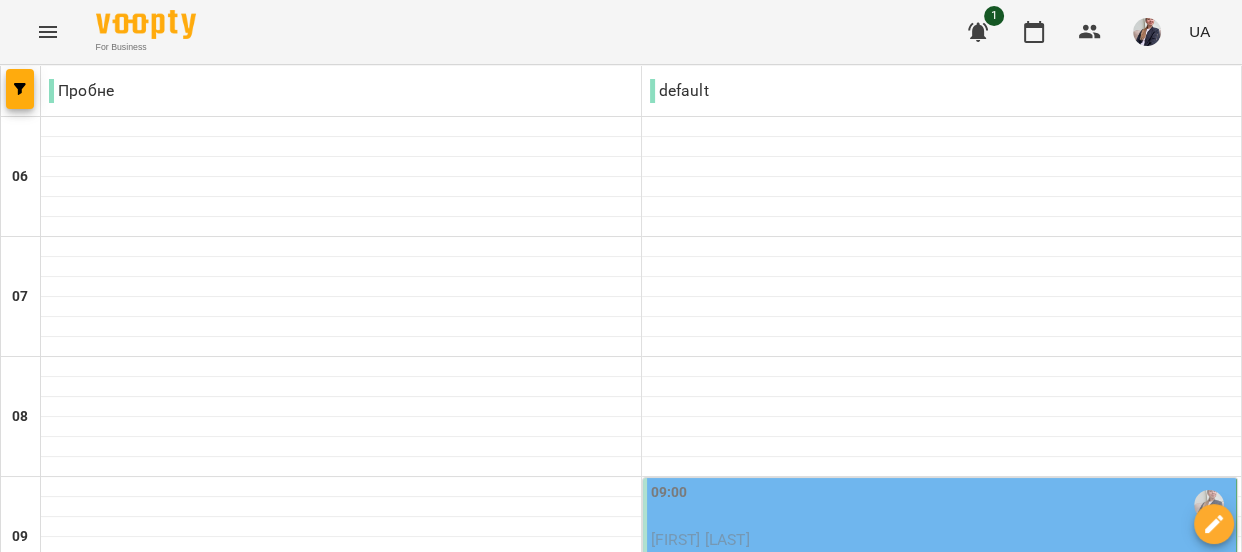 click on "[LAST] [FIRST]" at bounding box center [700, 539] 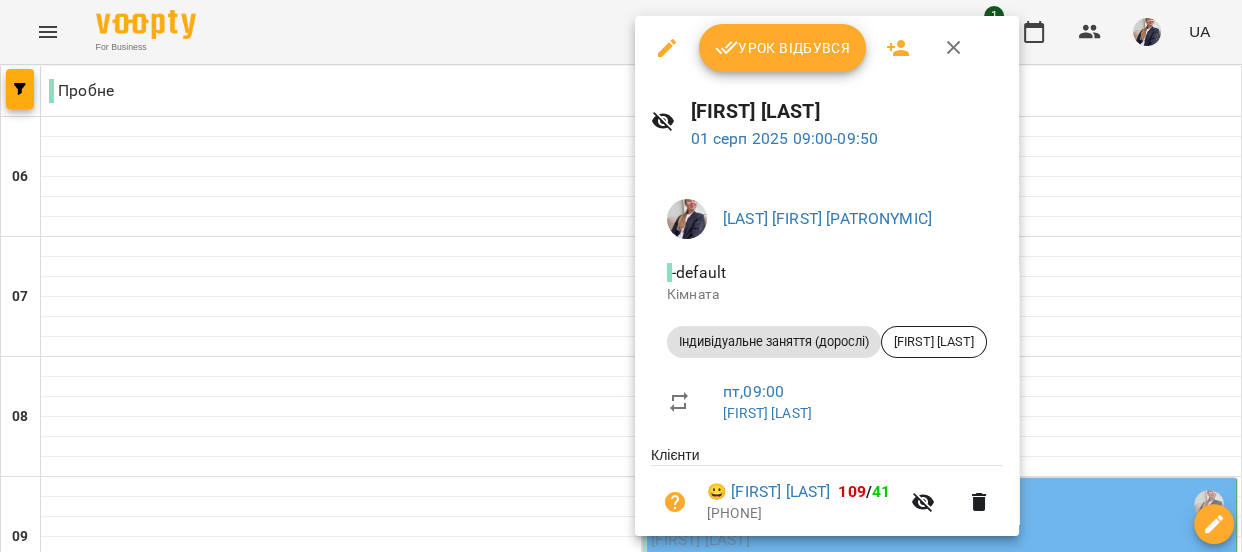 click on "Урок відбувся" at bounding box center [783, 48] 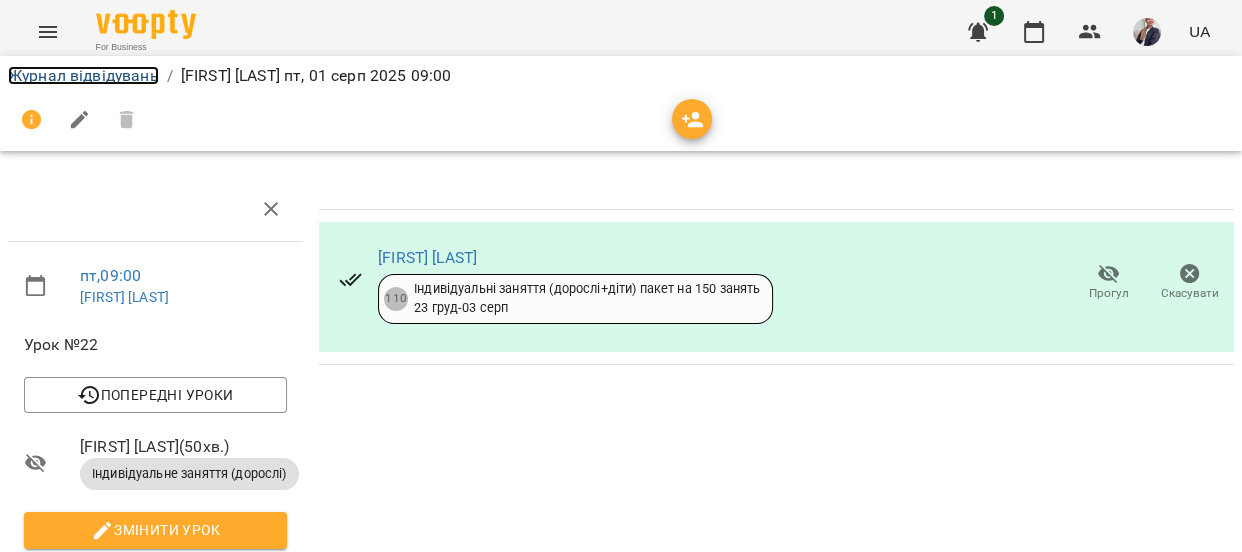 click on "Журнал відвідувань" at bounding box center (83, 75) 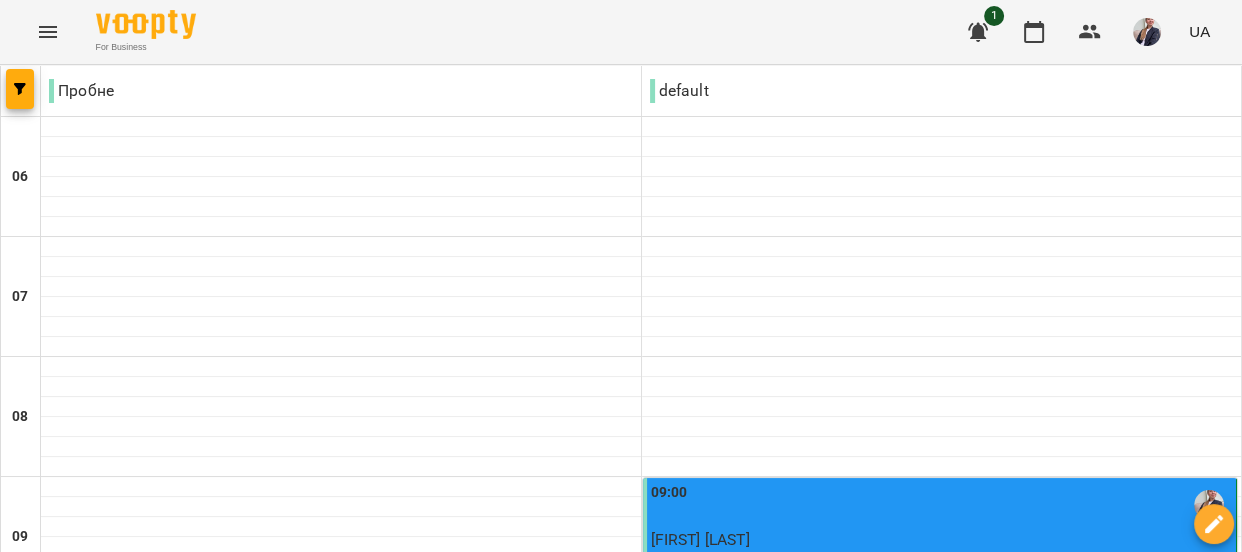 scroll, scrollTop: 727, scrollLeft: 0, axis: vertical 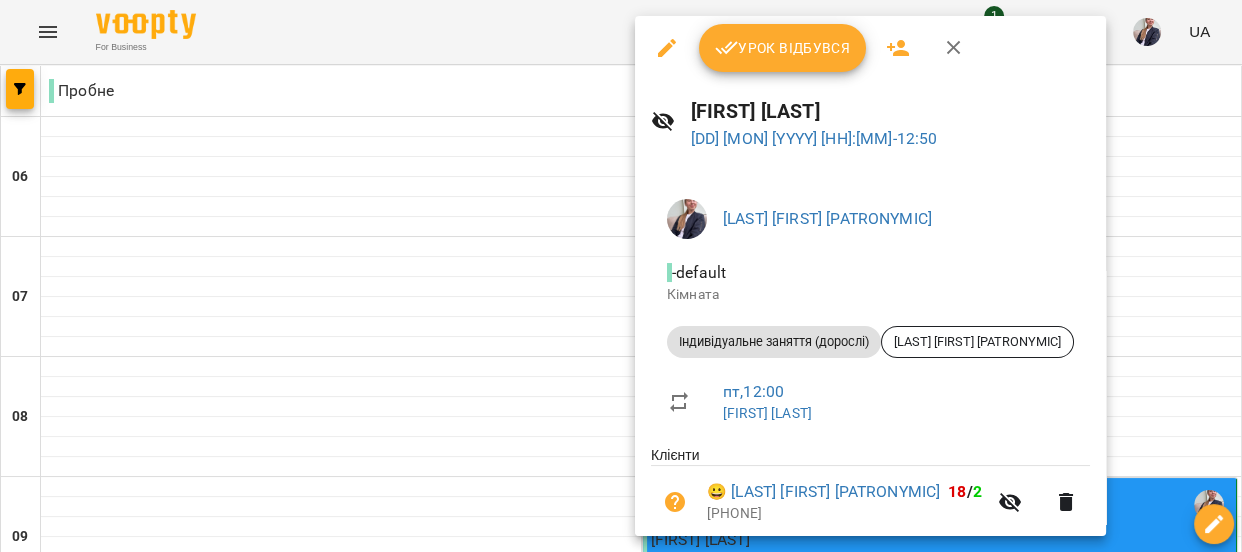 click on "Урок відбувся" at bounding box center (783, 48) 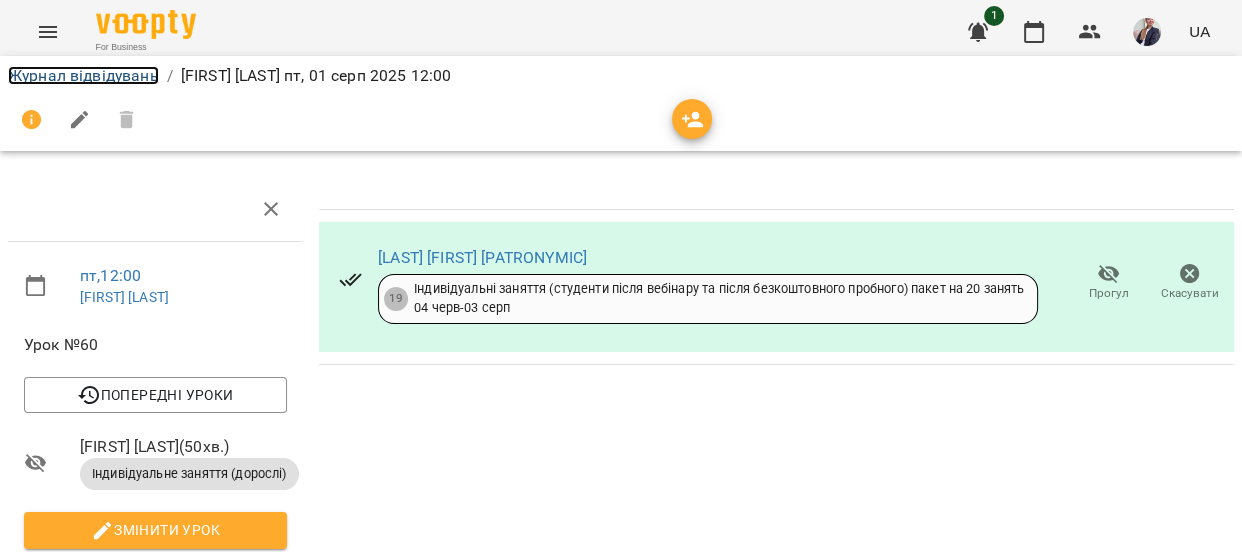 click on "Журнал відвідувань" at bounding box center [83, 75] 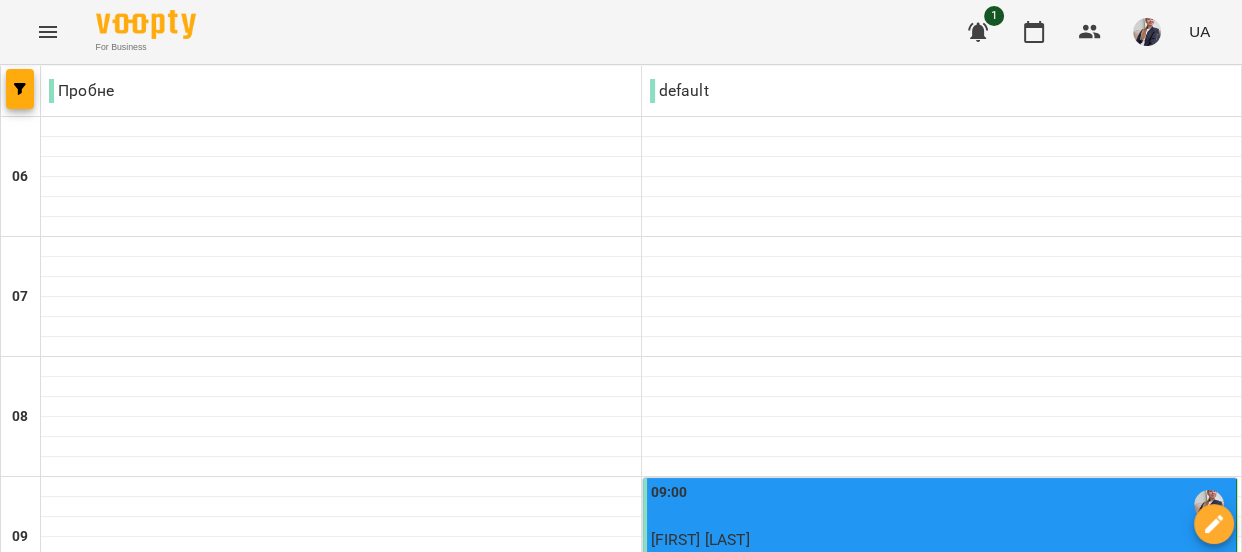 scroll, scrollTop: 636, scrollLeft: 0, axis: vertical 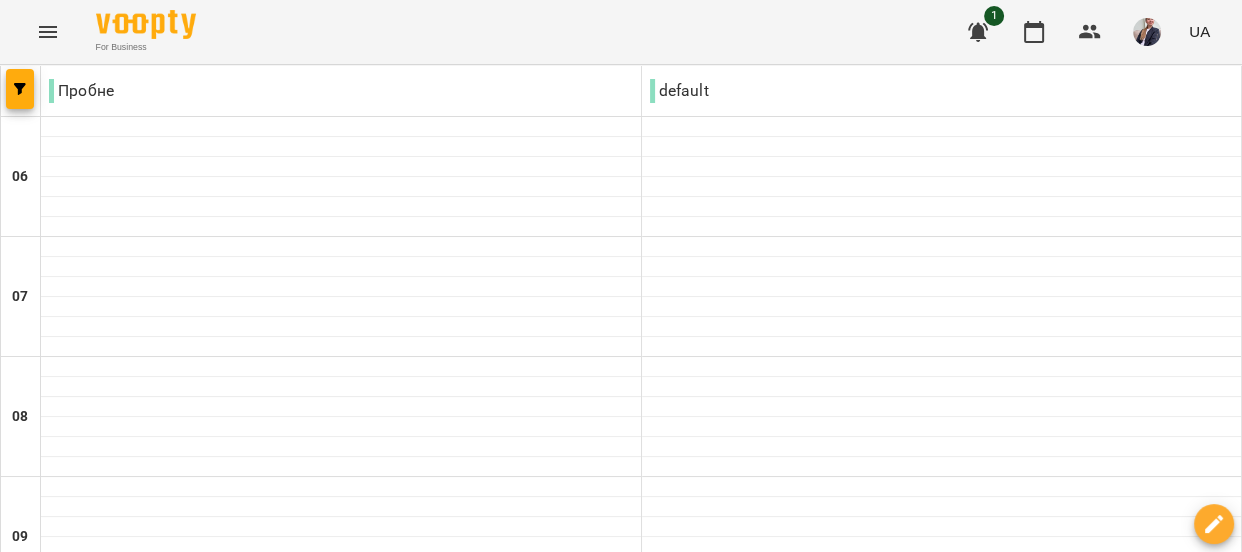 click at bounding box center (942, 1447) 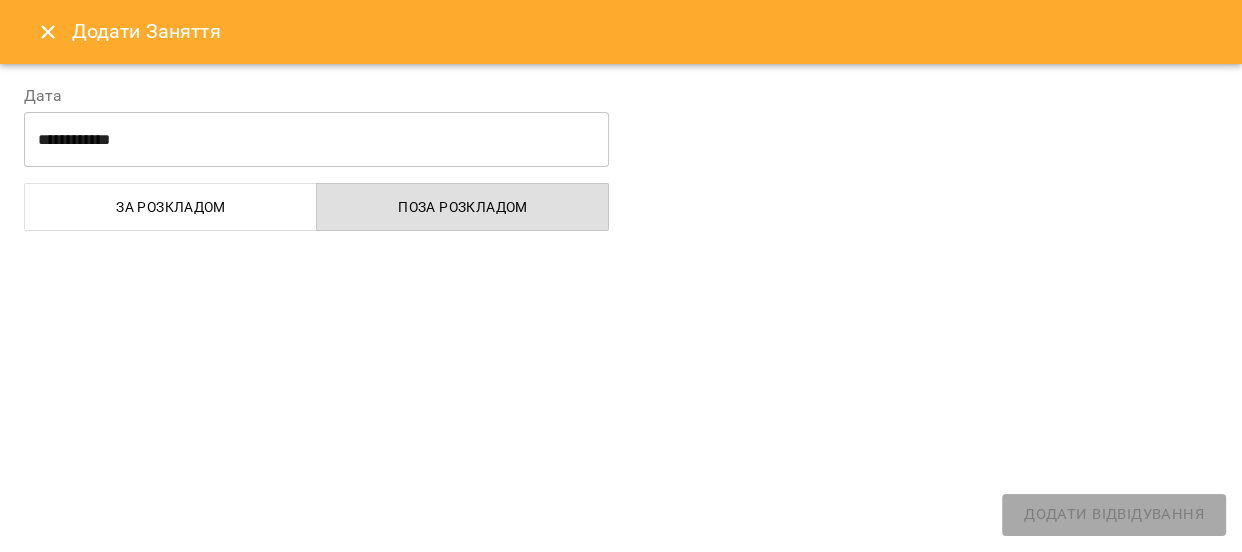 select on "**********" 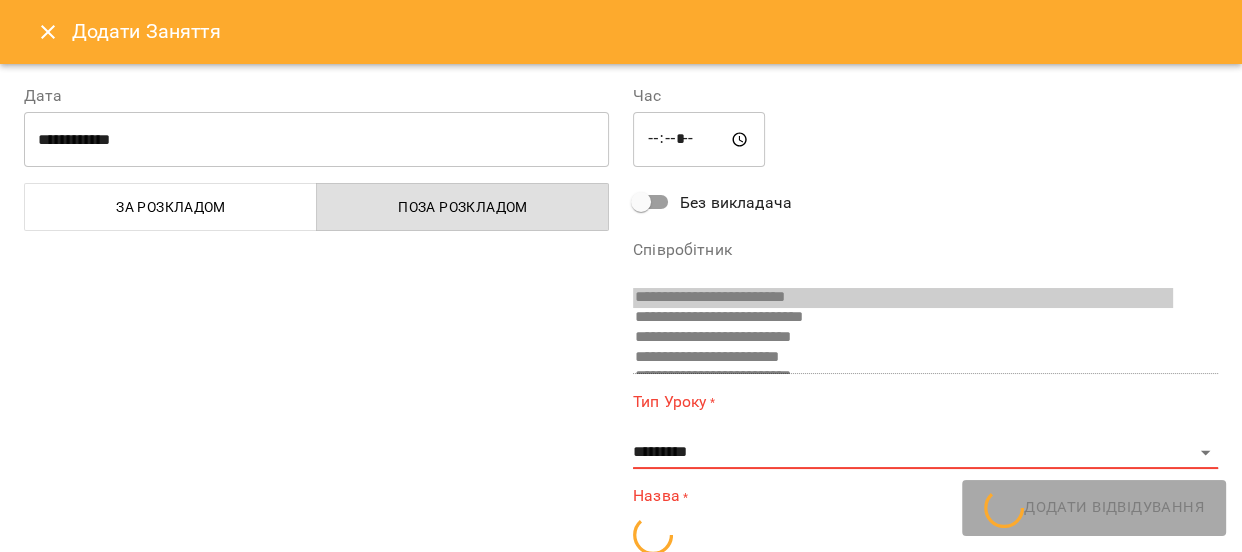 scroll, scrollTop: 410, scrollLeft: 0, axis: vertical 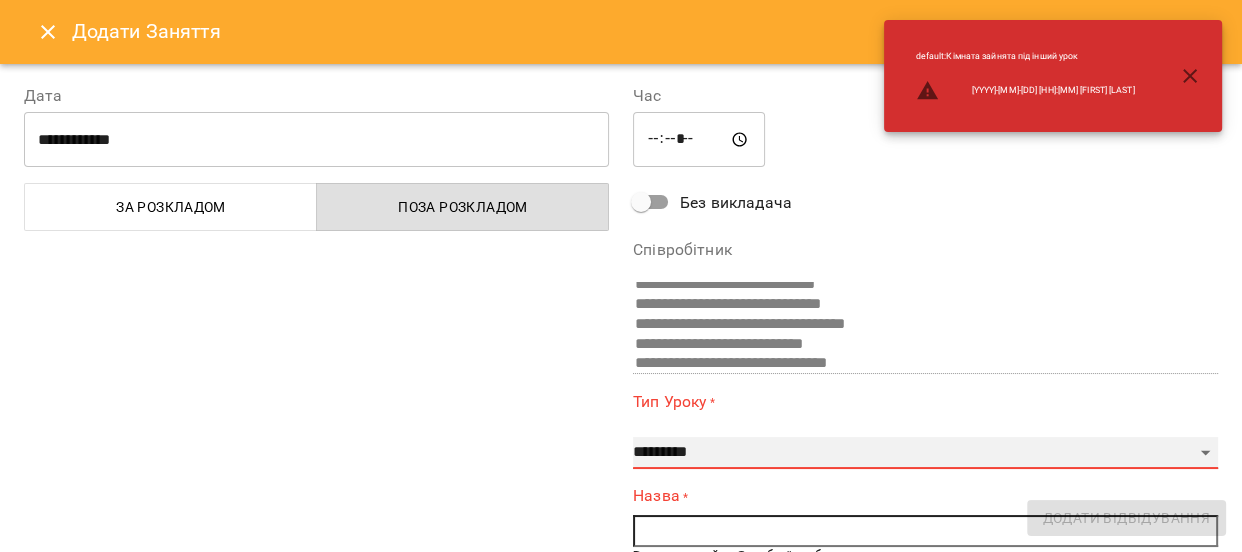 click on "**********" at bounding box center (925, 453) 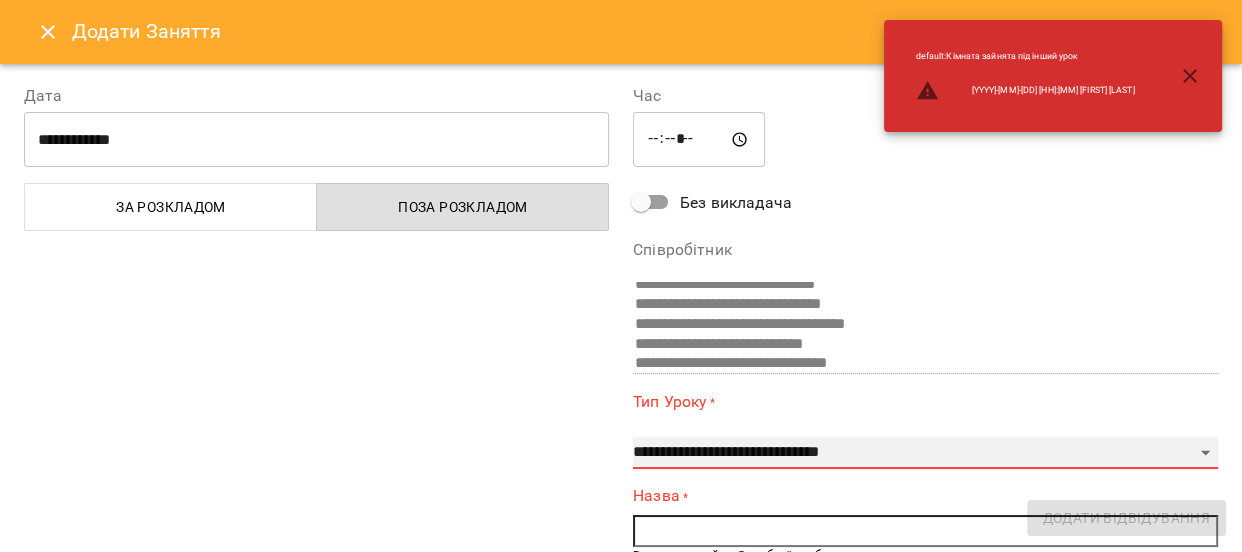 click on "**********" at bounding box center (925, 453) 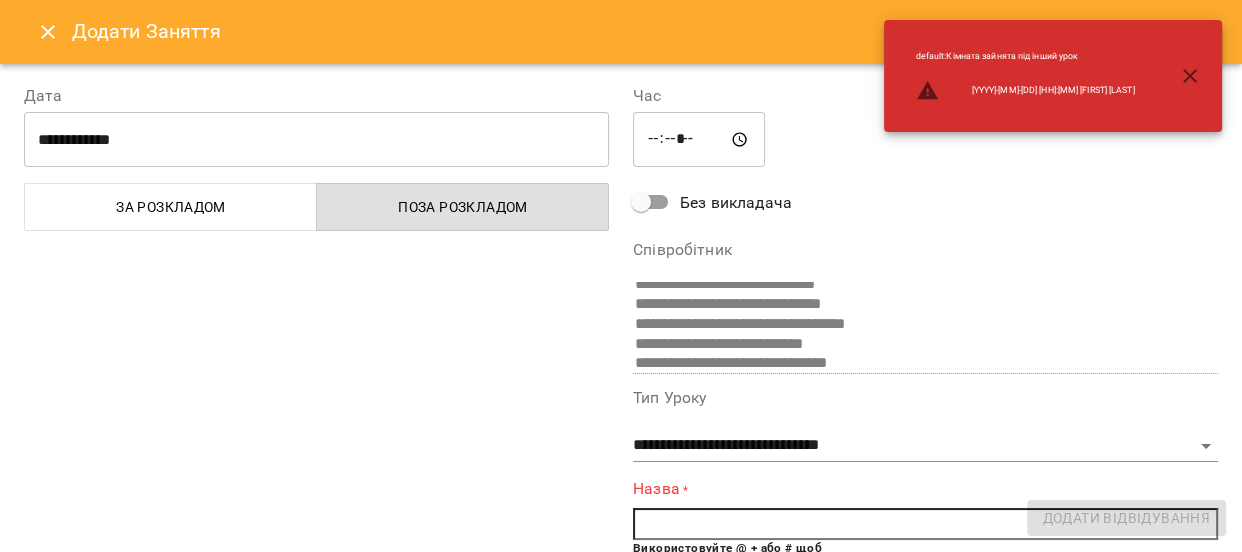 click at bounding box center (925, 524) 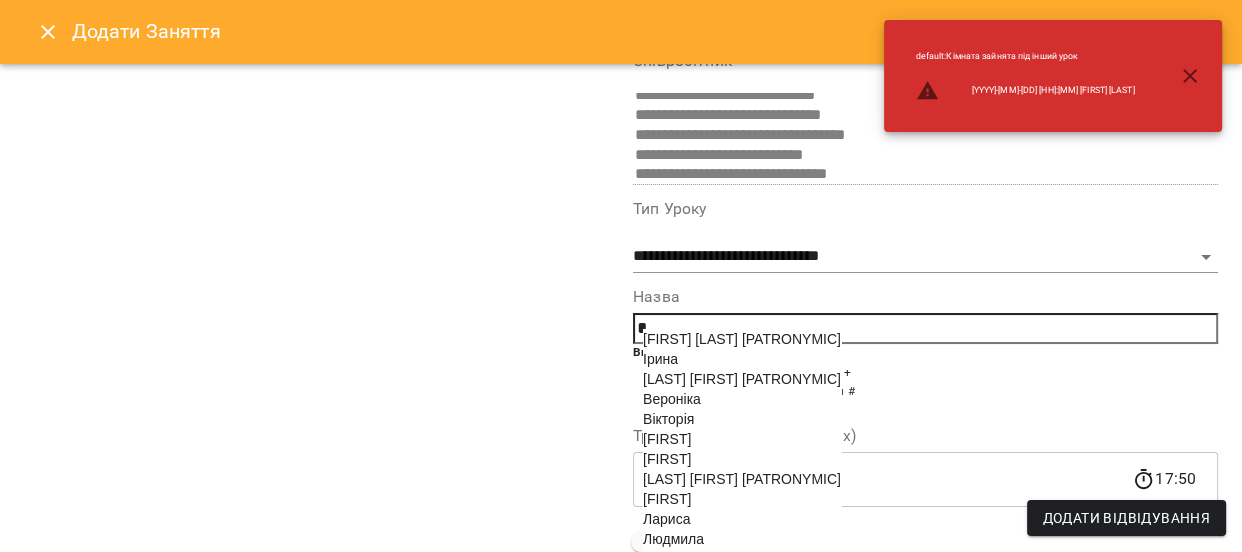 scroll, scrollTop: 444, scrollLeft: 0, axis: vertical 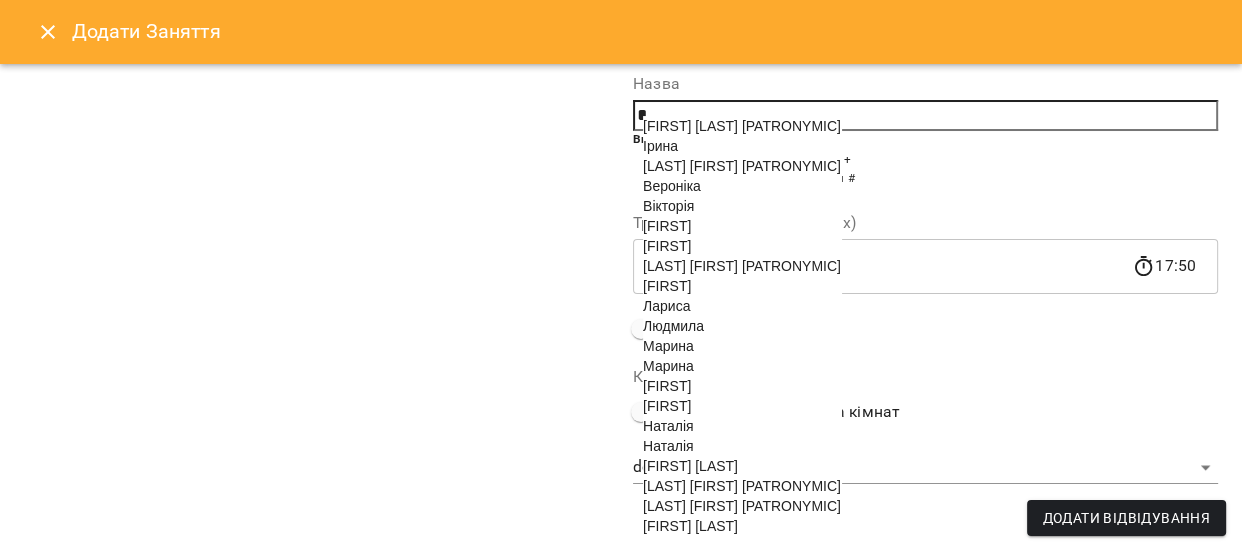 click on "[LAST] [FIRST] [PATRONYMIC]" at bounding box center [742, 266] 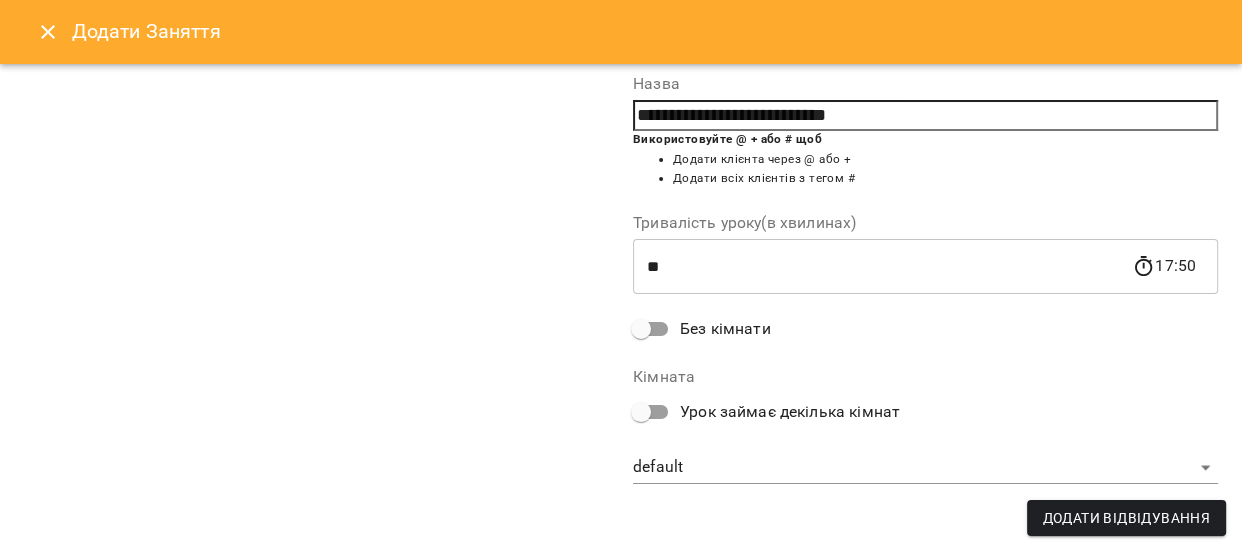 scroll, scrollTop: 400, scrollLeft: 0, axis: vertical 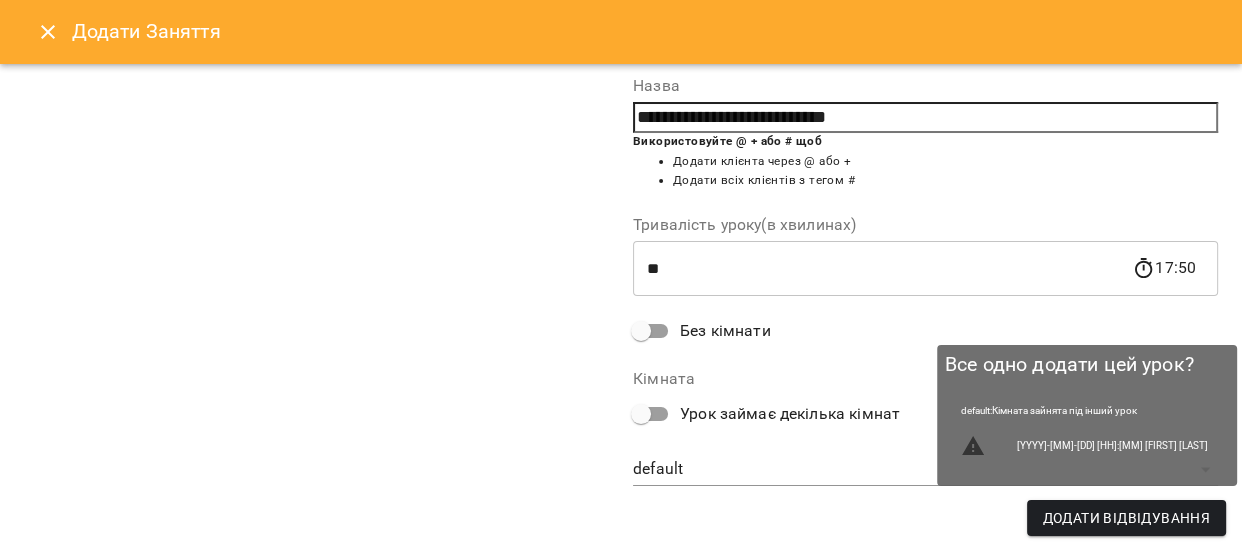 click on "Додати Відвідування" at bounding box center (1126, 518) 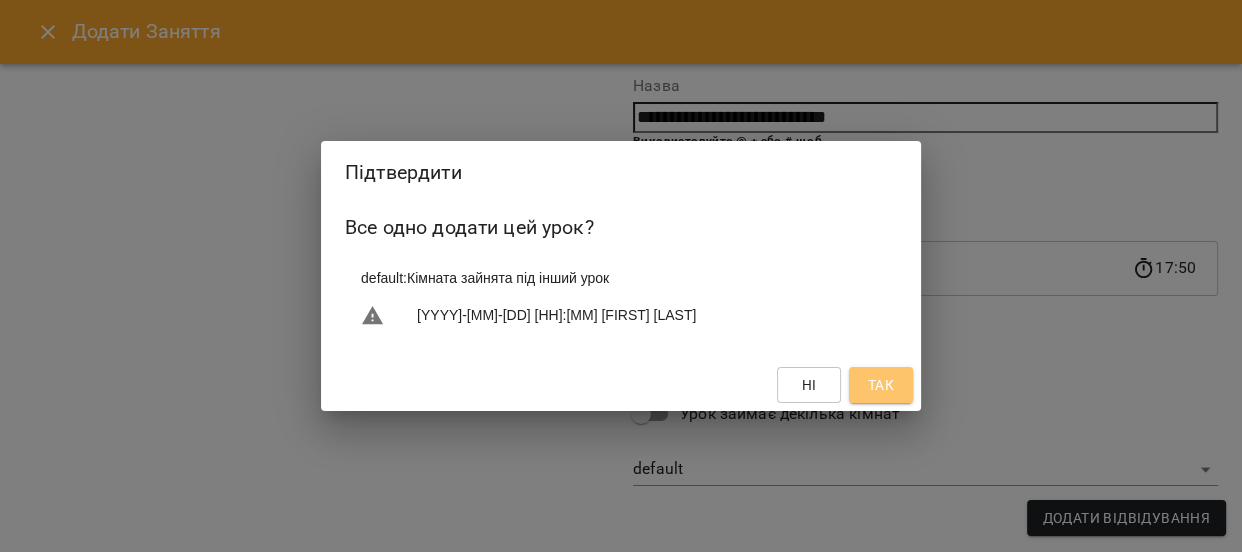 click on "Так" at bounding box center (881, 385) 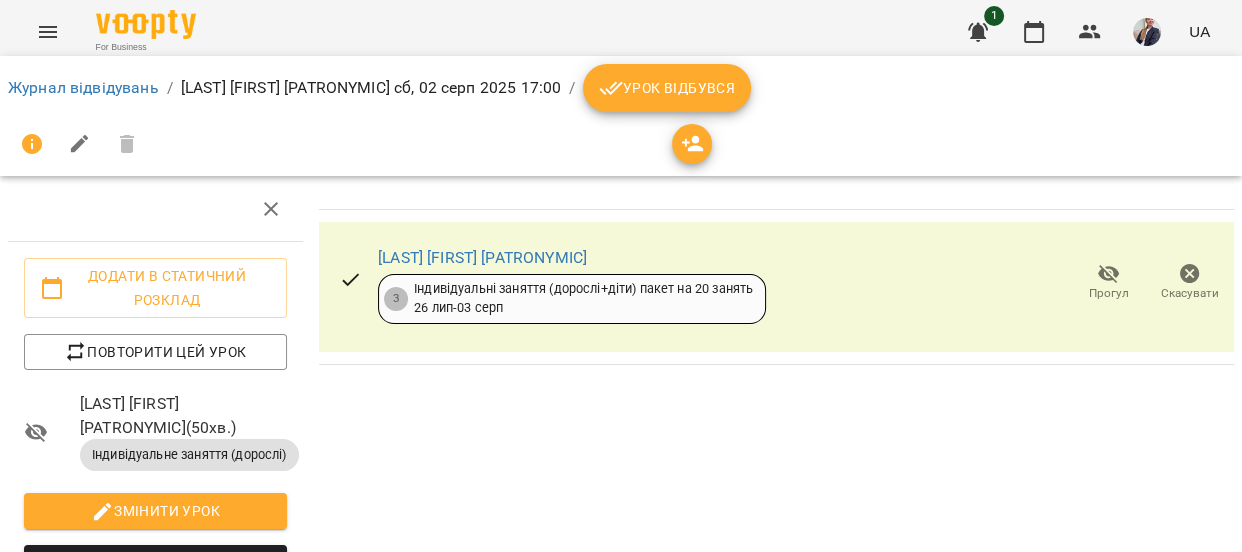 click on "Урок відбувся" at bounding box center [667, 88] 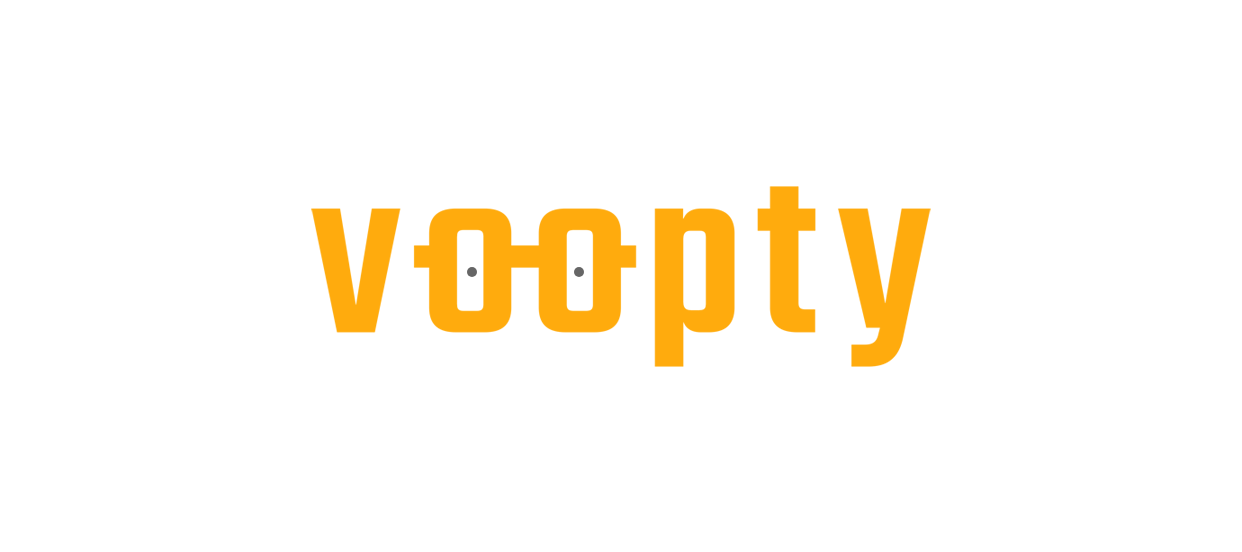 scroll, scrollTop: 0, scrollLeft: 0, axis: both 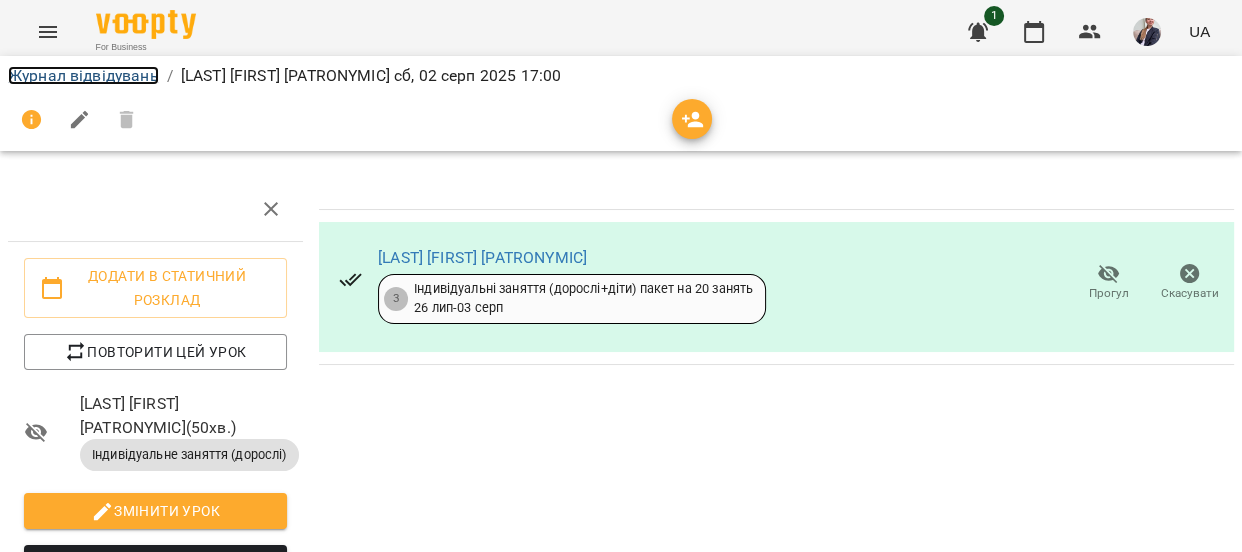 click on "Журнал відвідувань" at bounding box center (83, 75) 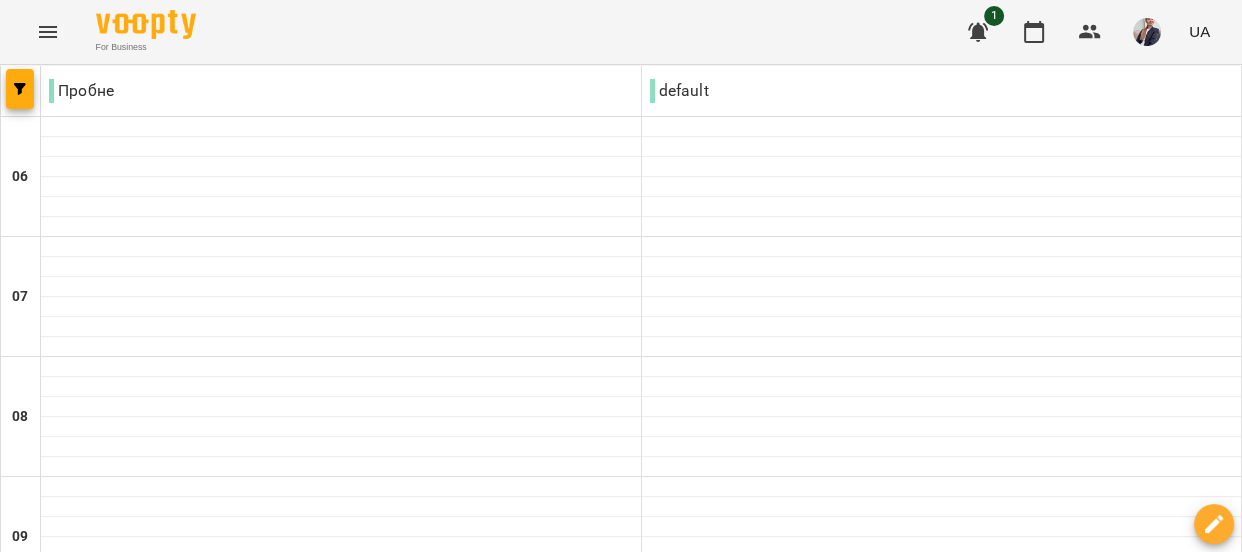 scroll, scrollTop: 0, scrollLeft: 0, axis: both 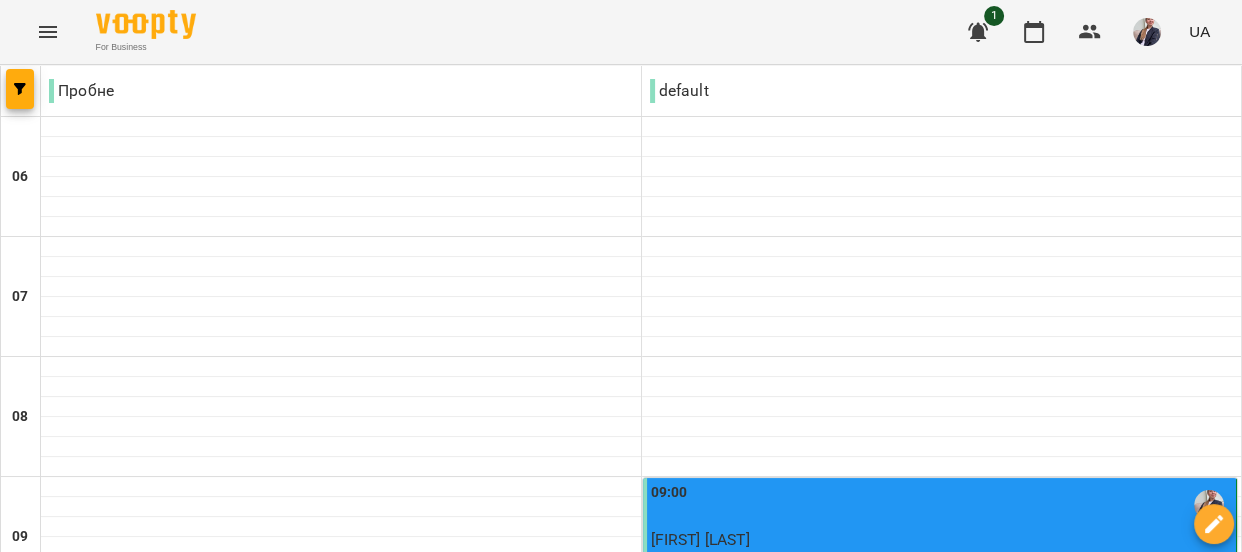 click on "чт" at bounding box center (523, 2183) 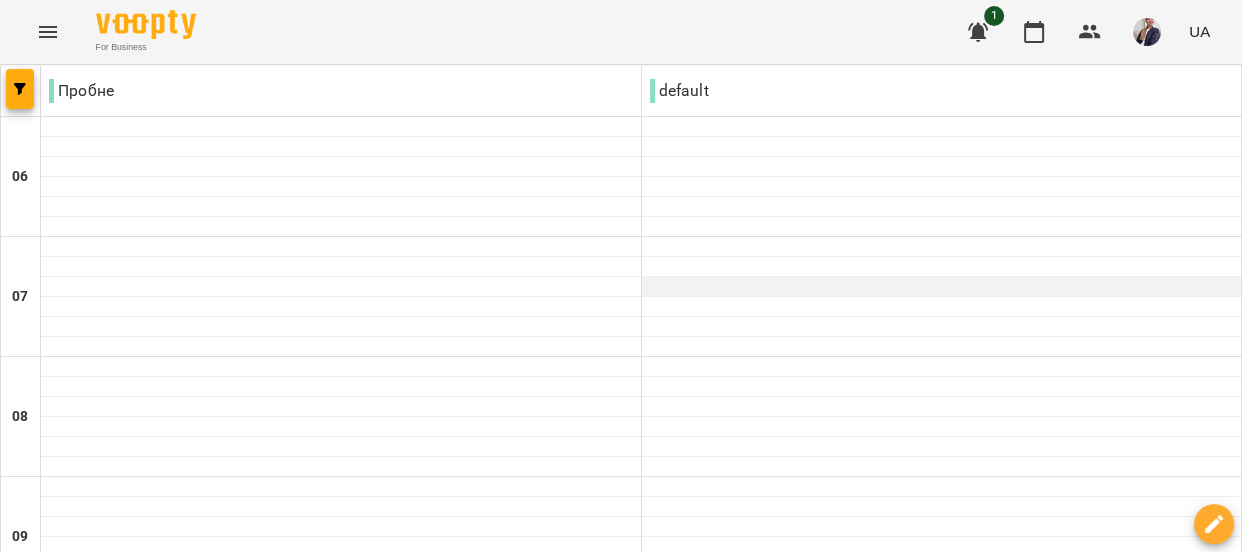 scroll, scrollTop: 818, scrollLeft: 0, axis: vertical 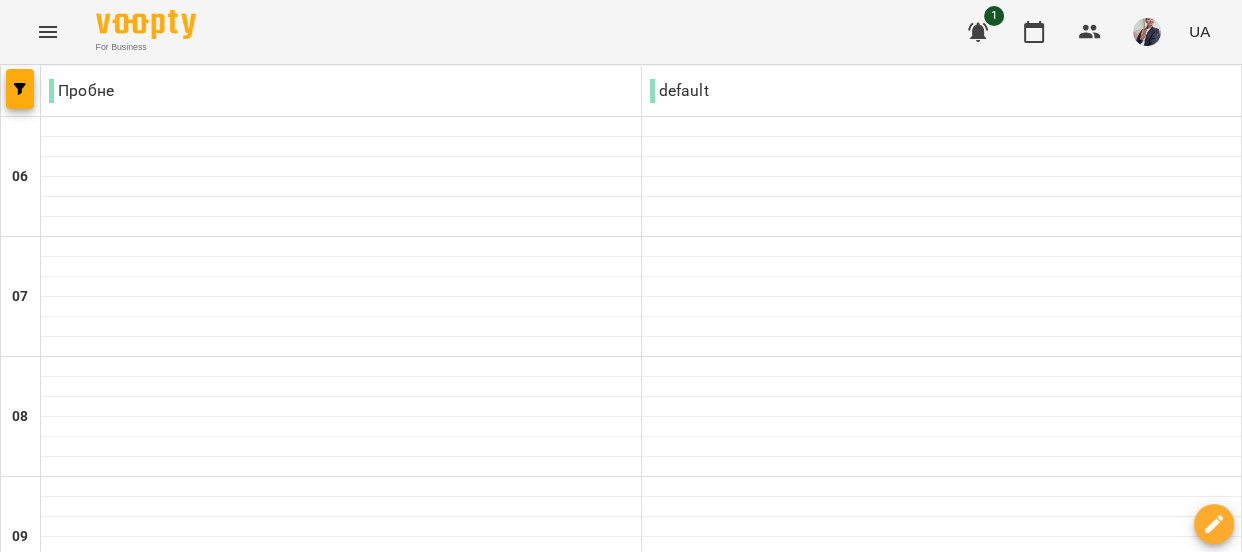 click on "Індивідуальне заняття (дорослі)" at bounding box center (942, 1044) 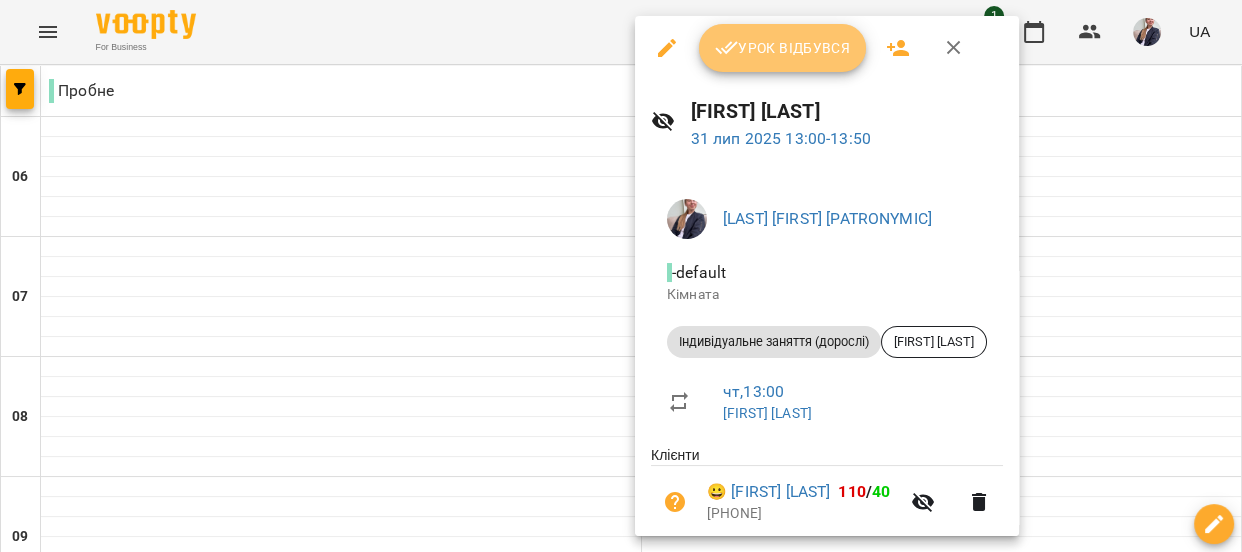 click on "Урок відбувся" at bounding box center (783, 48) 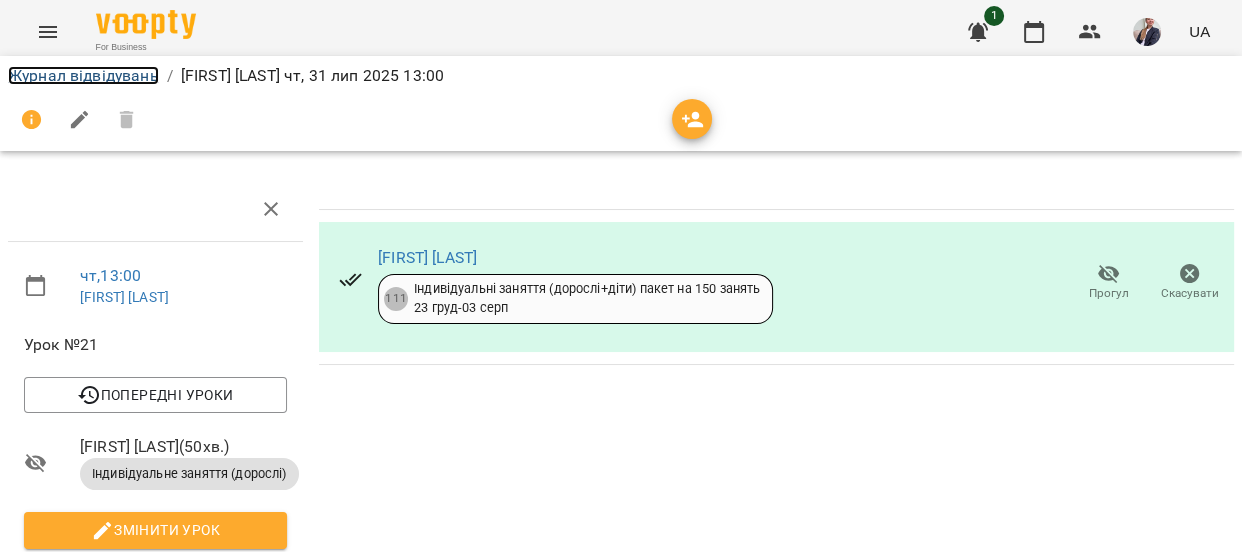 click on "Журнал відвідувань" at bounding box center [83, 75] 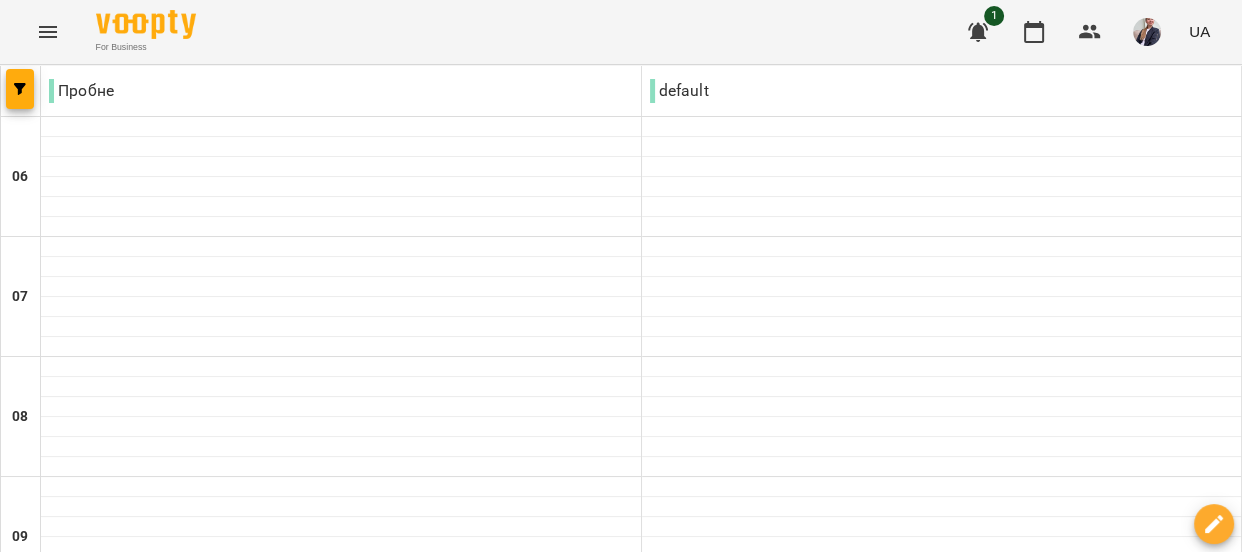 scroll, scrollTop: 909, scrollLeft: 0, axis: vertical 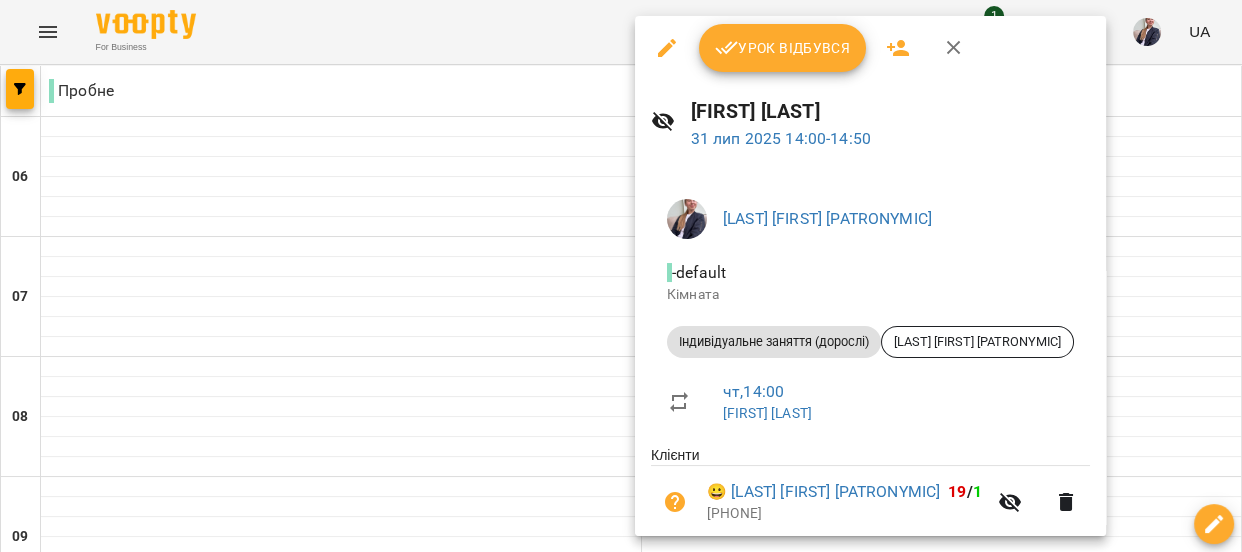 click on "Урок відбувся" at bounding box center (783, 48) 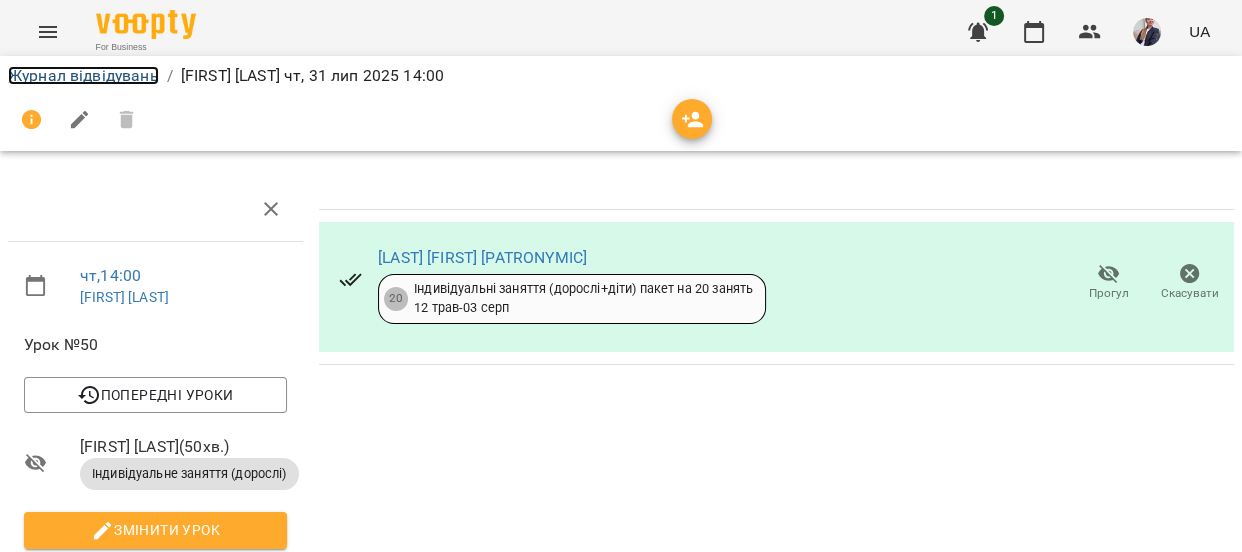 click on "Журнал відвідувань" at bounding box center (83, 75) 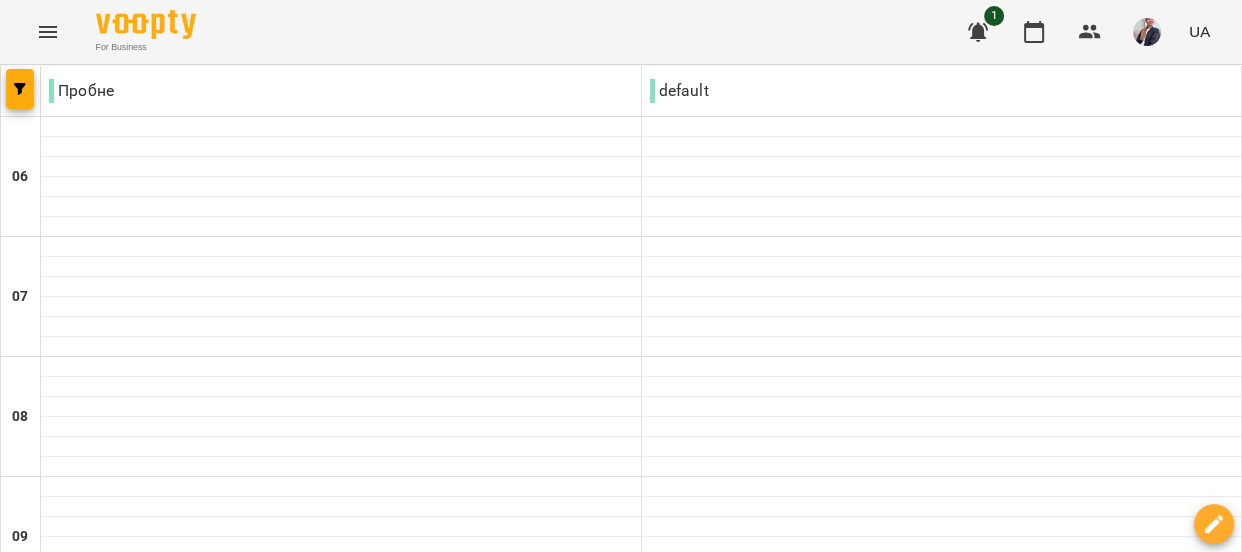scroll, scrollTop: 1545, scrollLeft: 0, axis: vertical 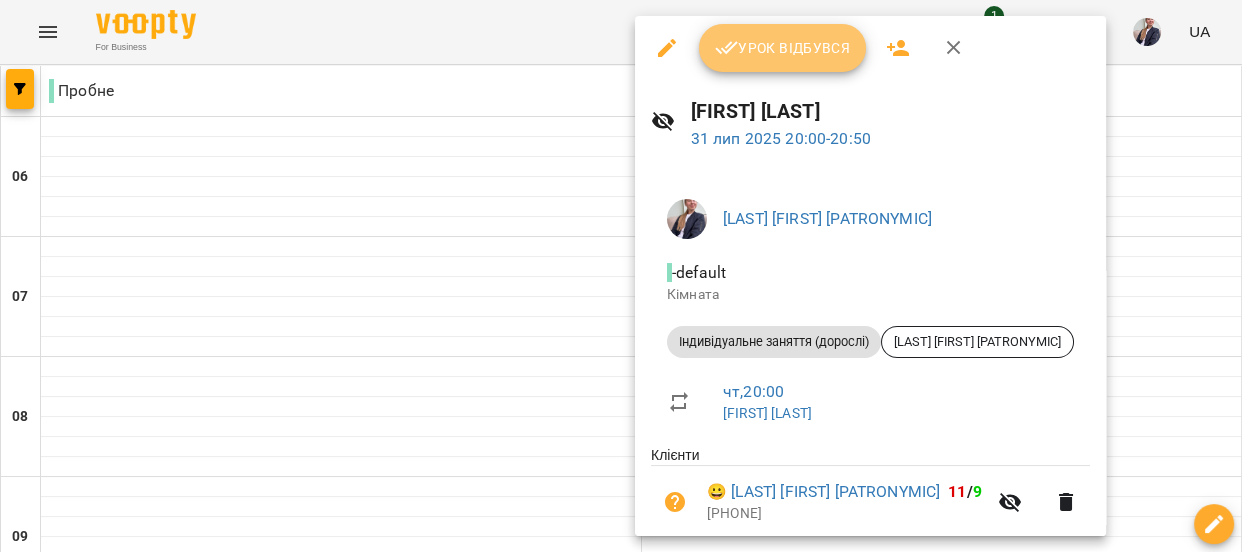 click on "Урок відбувся" at bounding box center [783, 48] 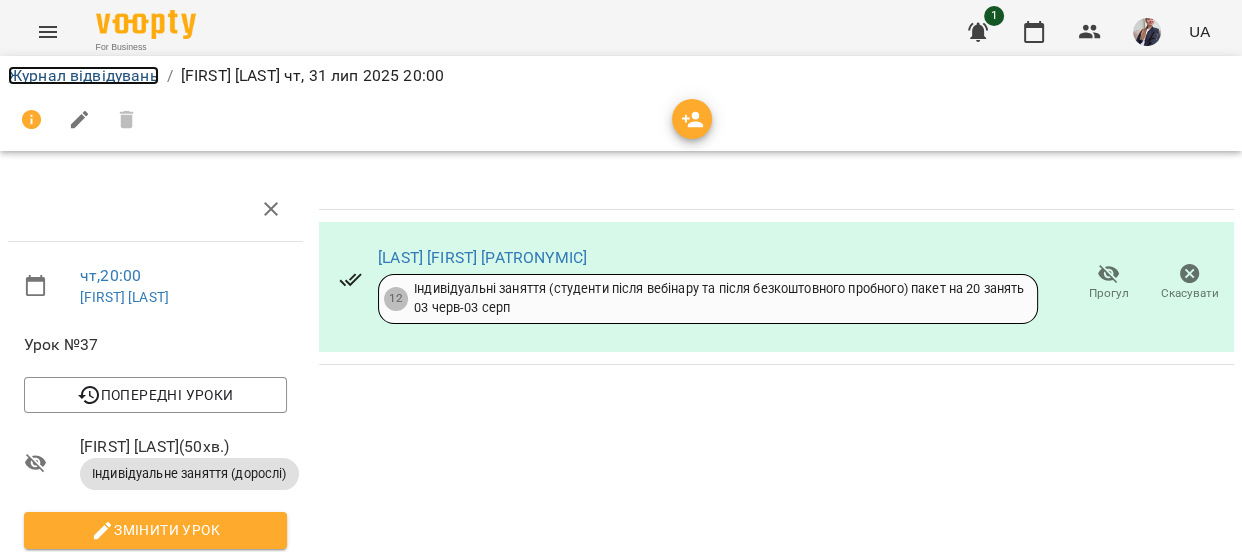 click on "Журнал відвідувань" at bounding box center [83, 75] 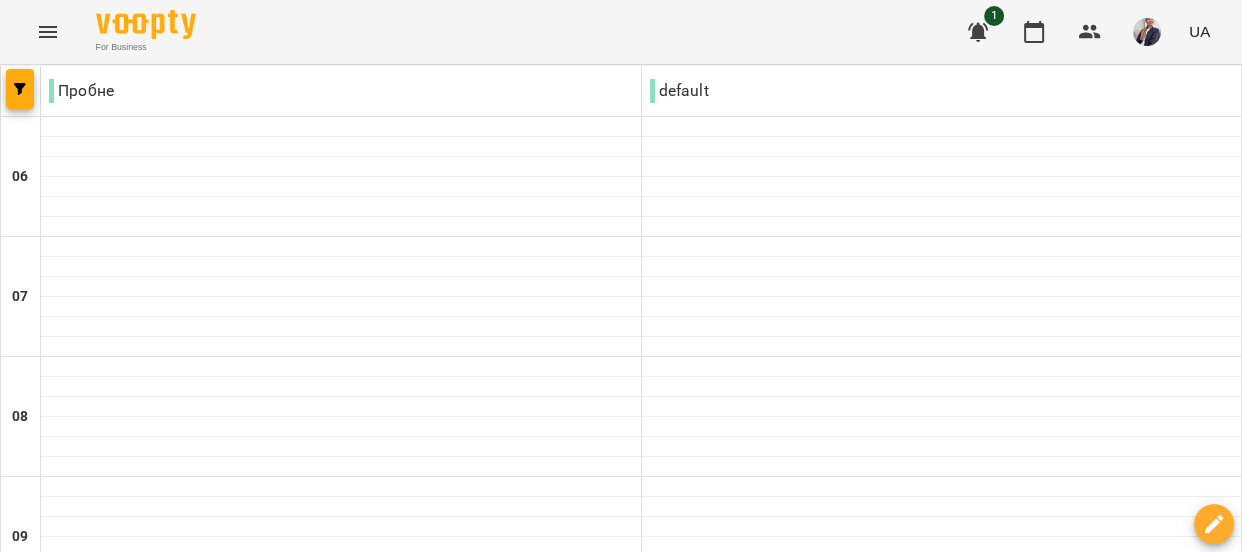 scroll, scrollTop: 1363, scrollLeft: 0, axis: vertical 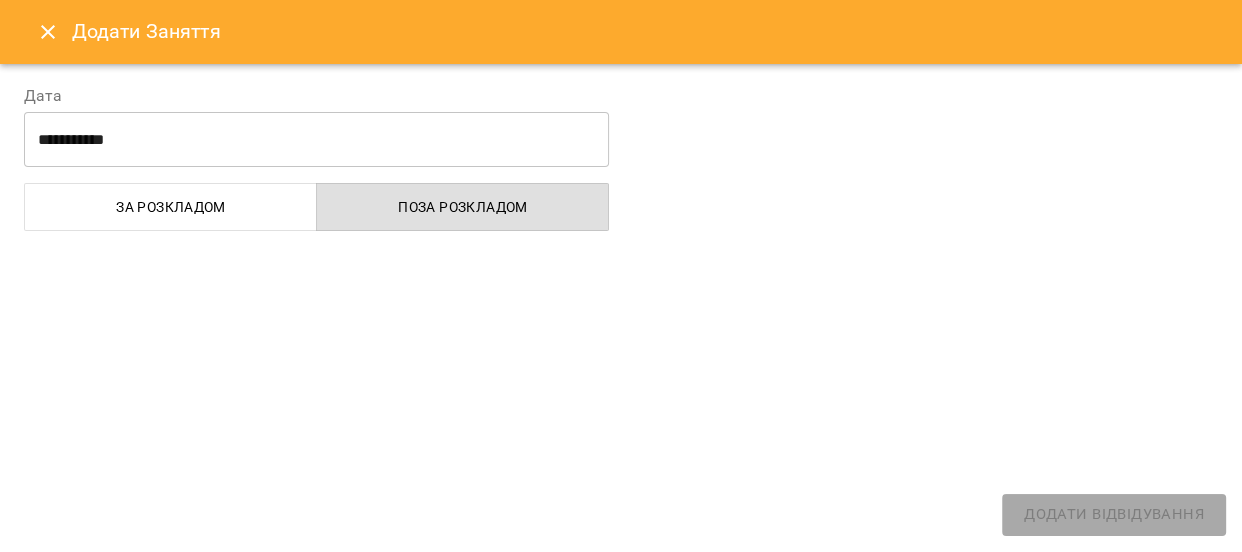 select on "**********" 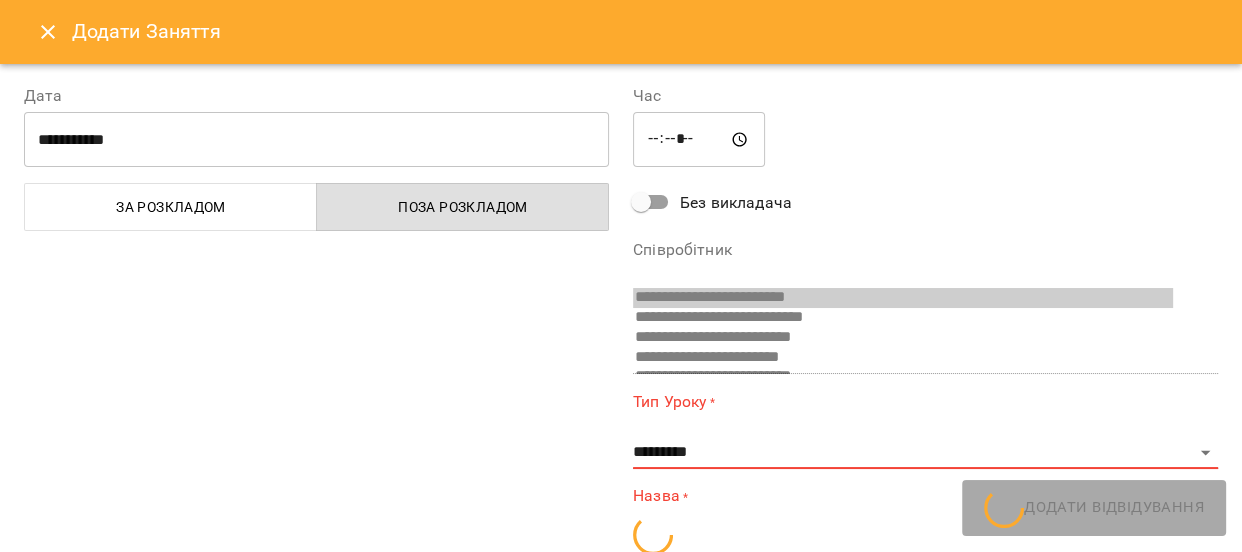 scroll, scrollTop: 410, scrollLeft: 0, axis: vertical 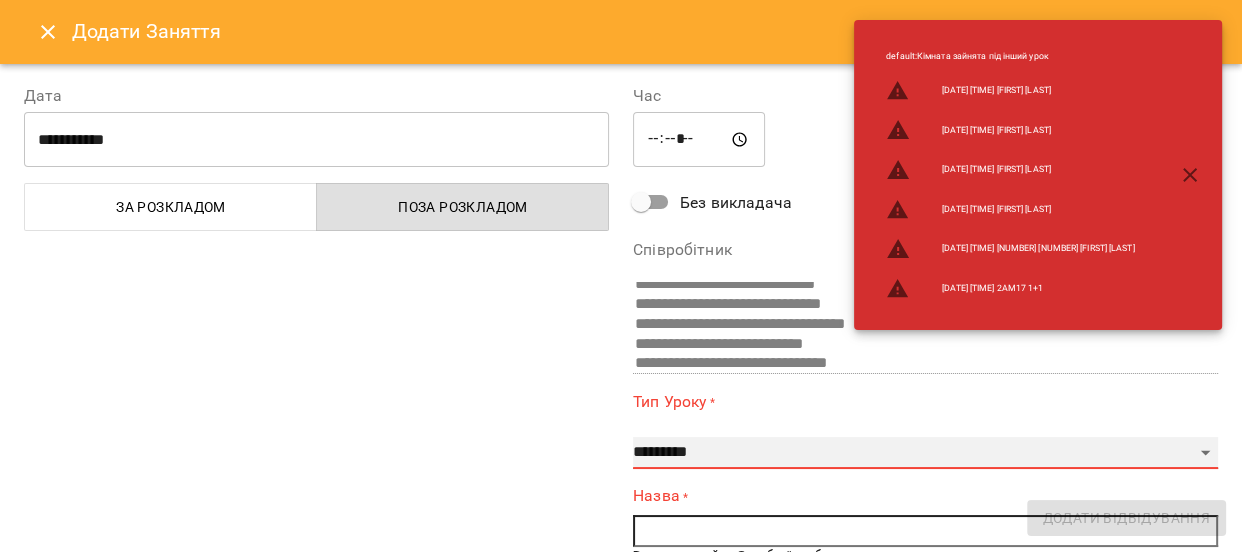 click on "**********" at bounding box center [925, 453] 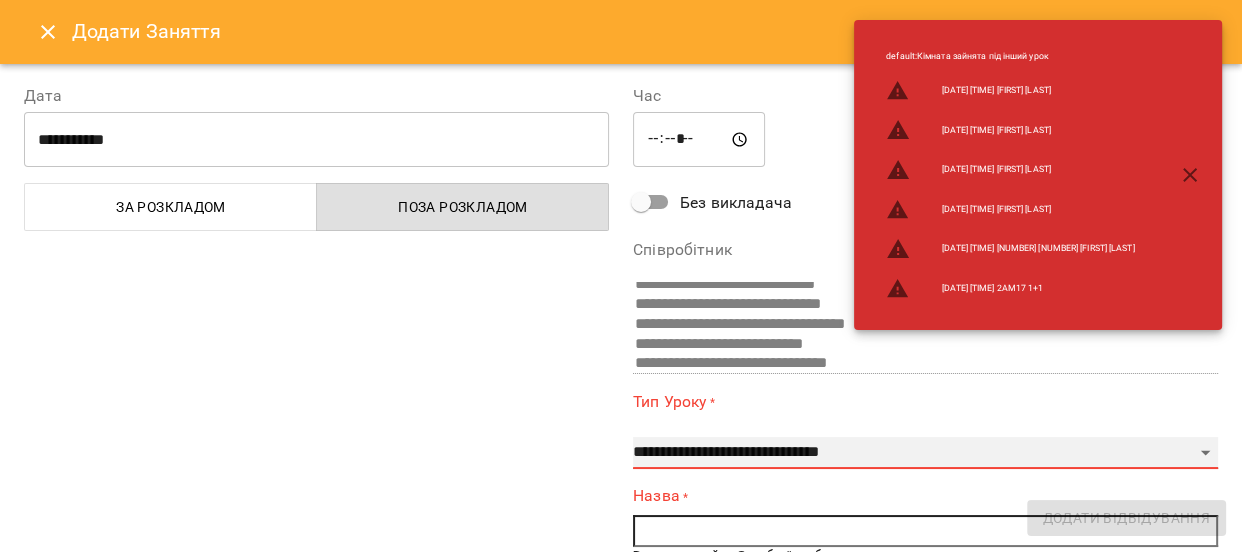 click on "**********" at bounding box center [925, 453] 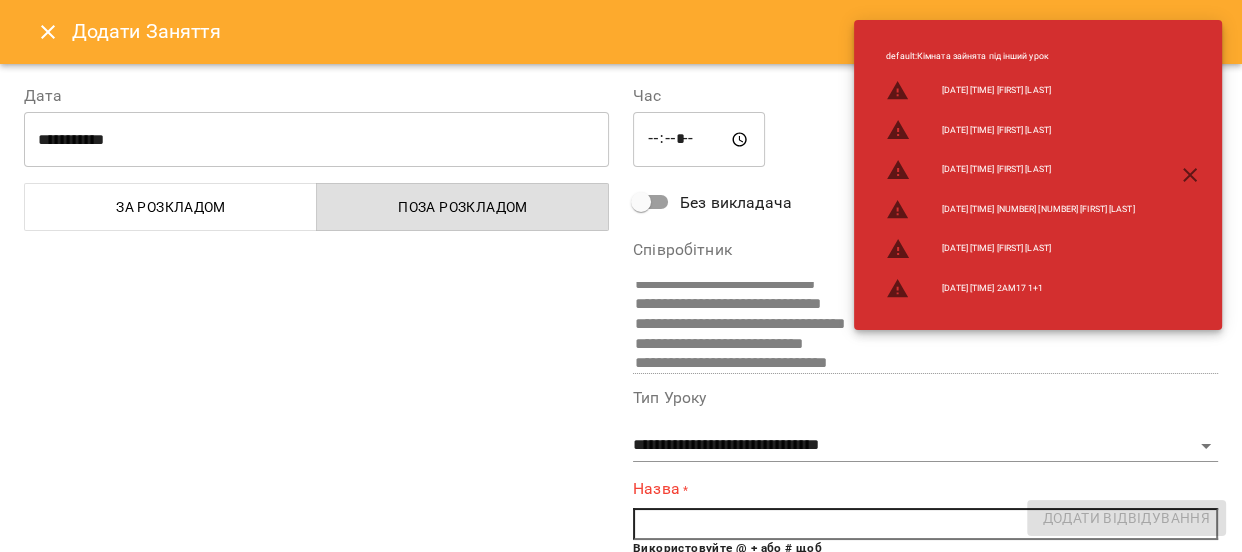 click at bounding box center (925, 524) 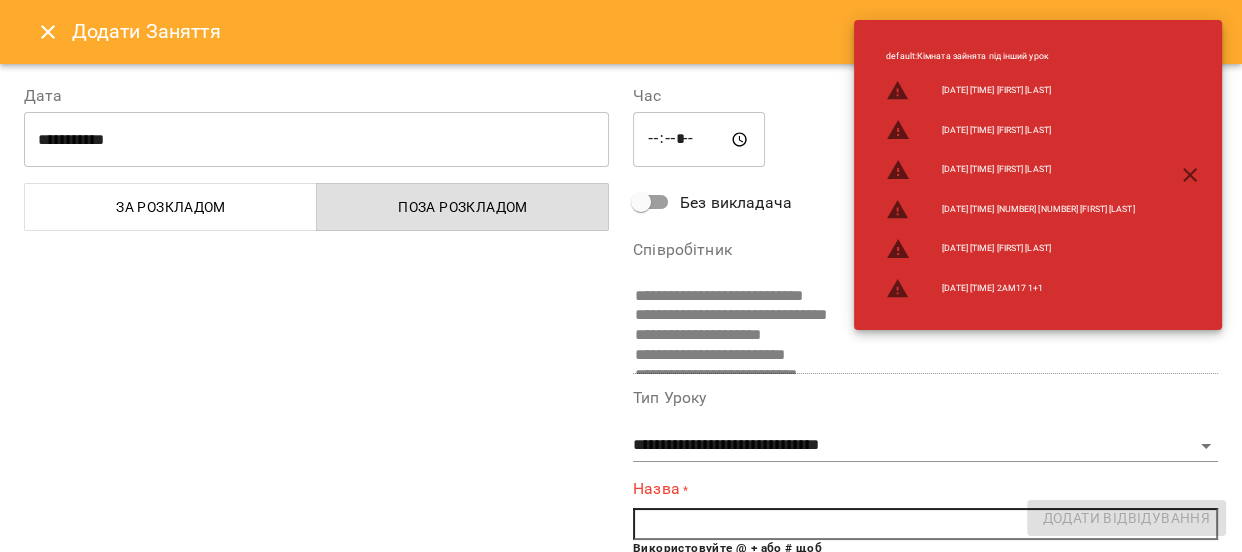 scroll, scrollTop: 495, scrollLeft: 0, axis: vertical 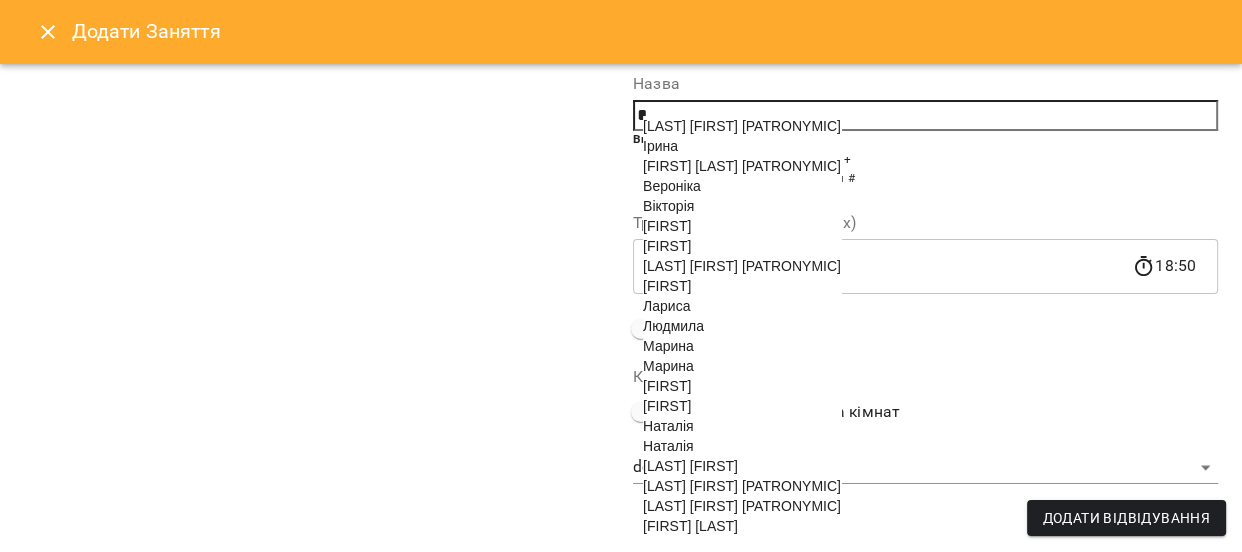 click on "[LAST] [FIRST] [PATRONYMIC]" at bounding box center (742, 506) 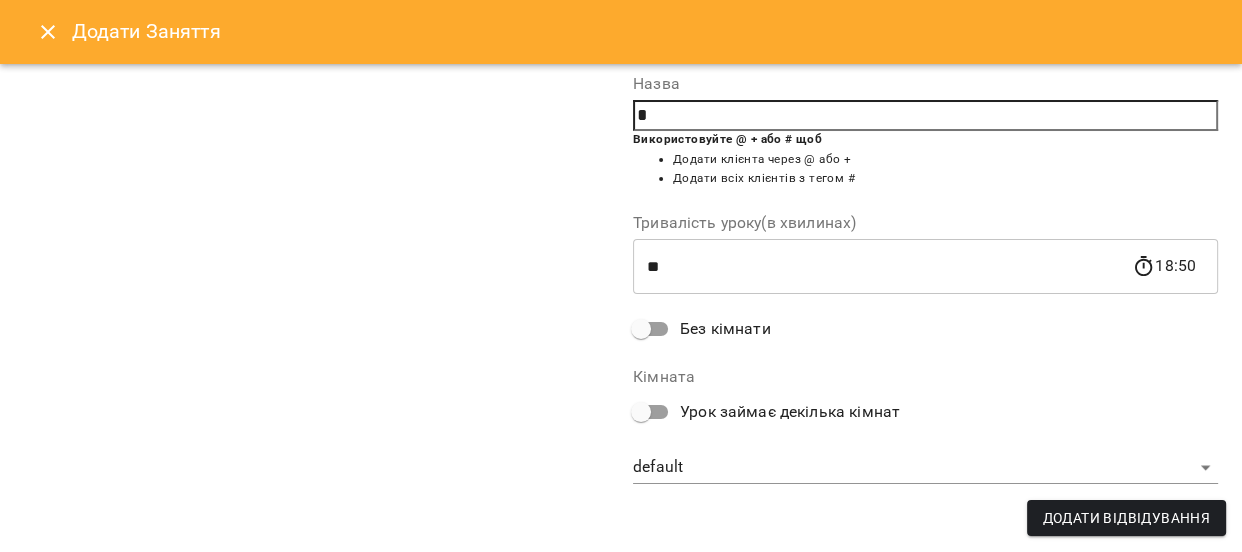 type on "**********" 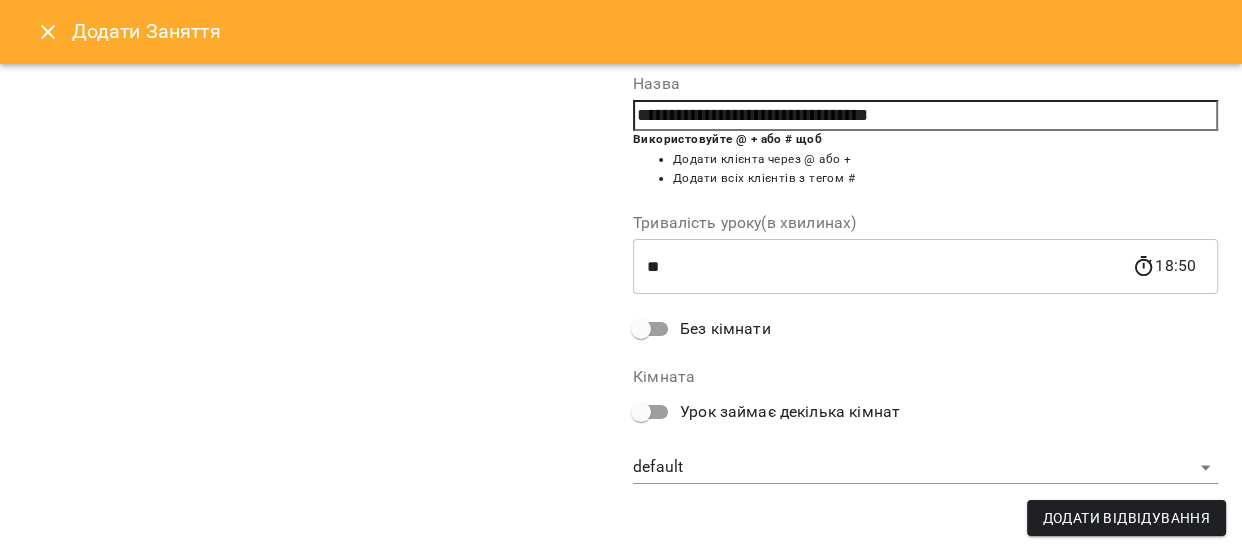 scroll, scrollTop: 400, scrollLeft: 0, axis: vertical 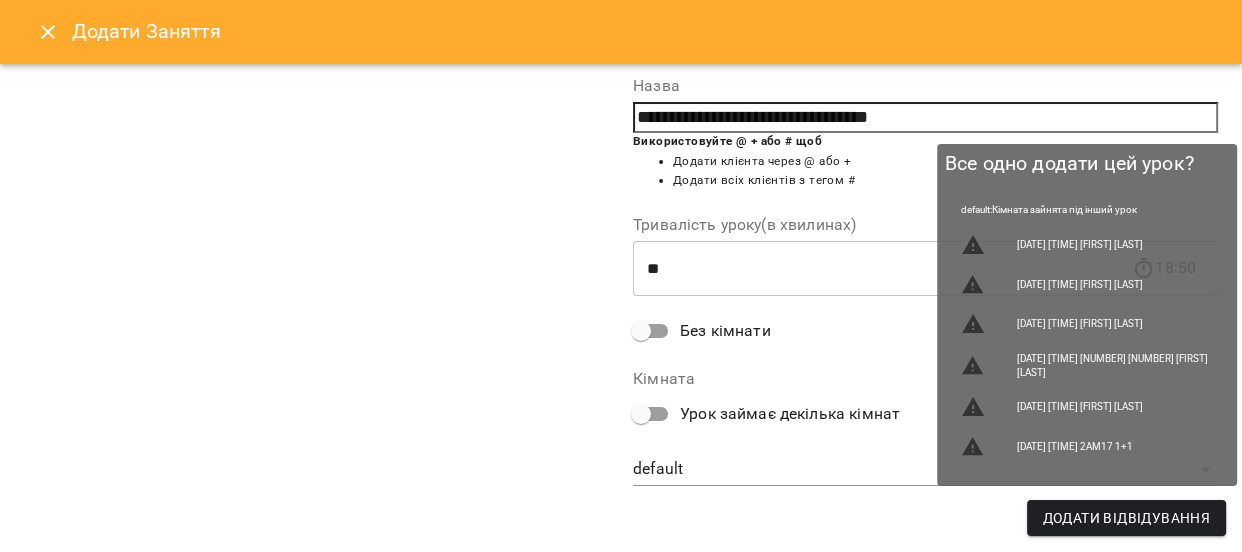 click on "Додати Відвідування" at bounding box center (1126, 518) 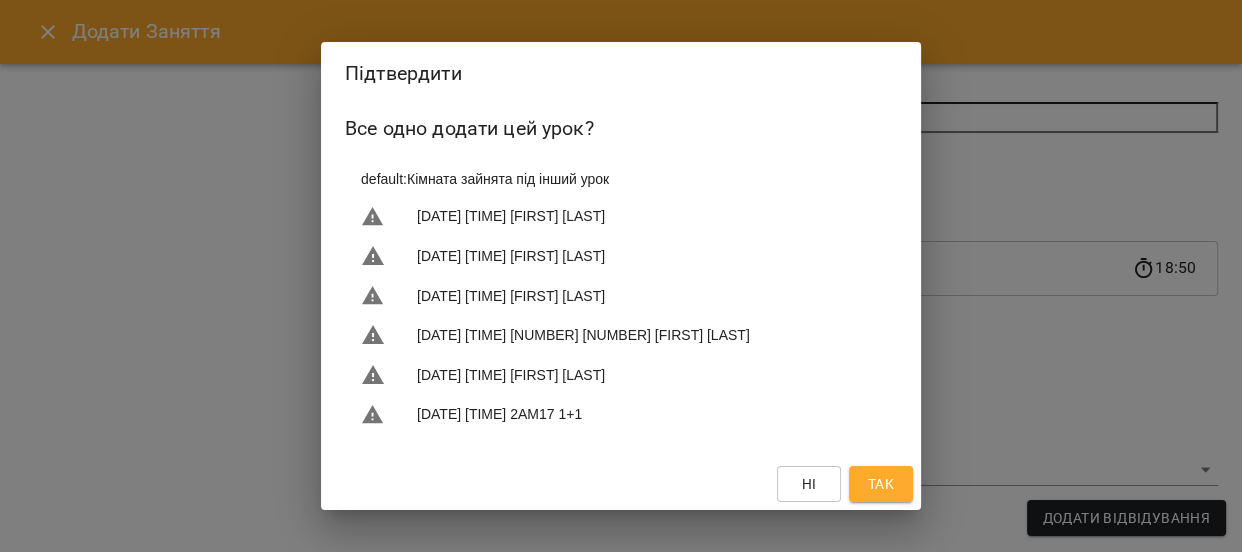 click on "Так" at bounding box center (881, 484) 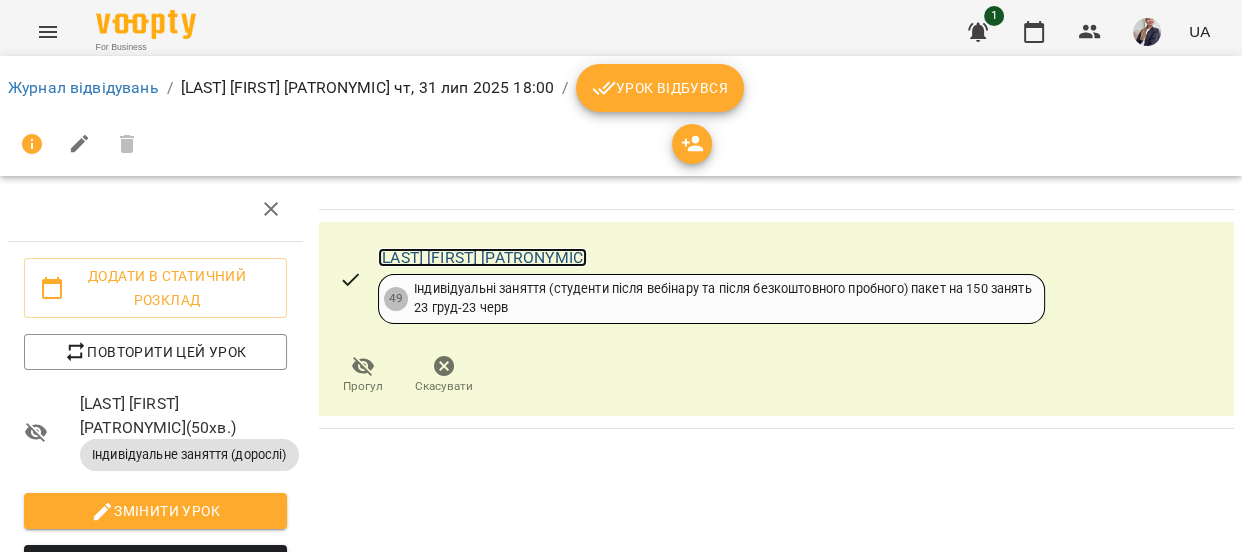 click on "[LAST] [FIRST] [PATRONYMIC]" at bounding box center [482, 257] 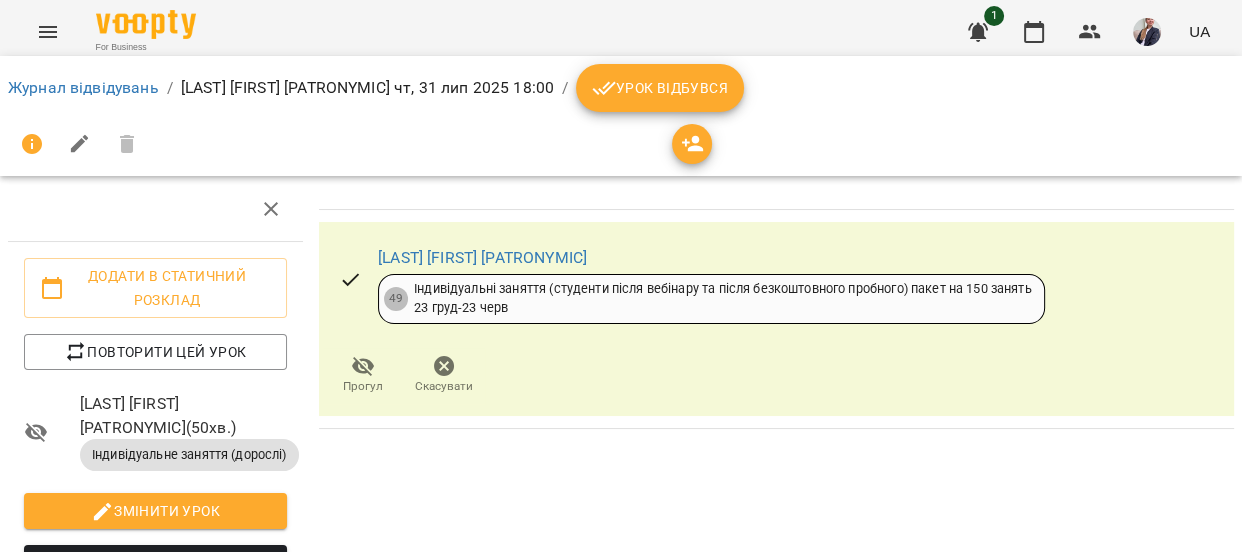 click on "Урок відбувся" at bounding box center (660, 88) 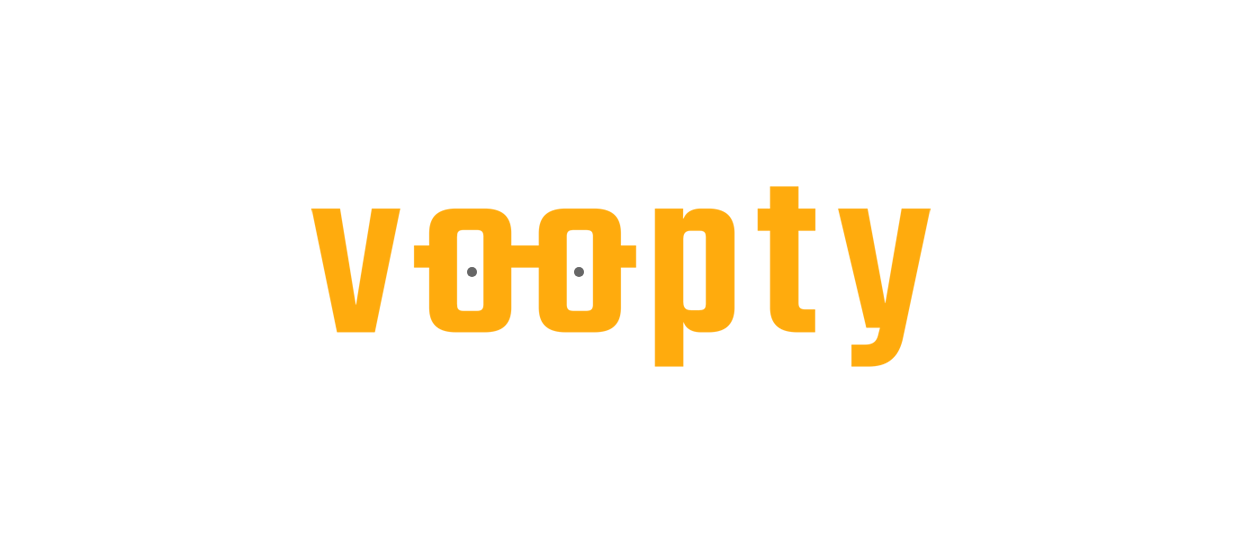 scroll, scrollTop: 0, scrollLeft: 0, axis: both 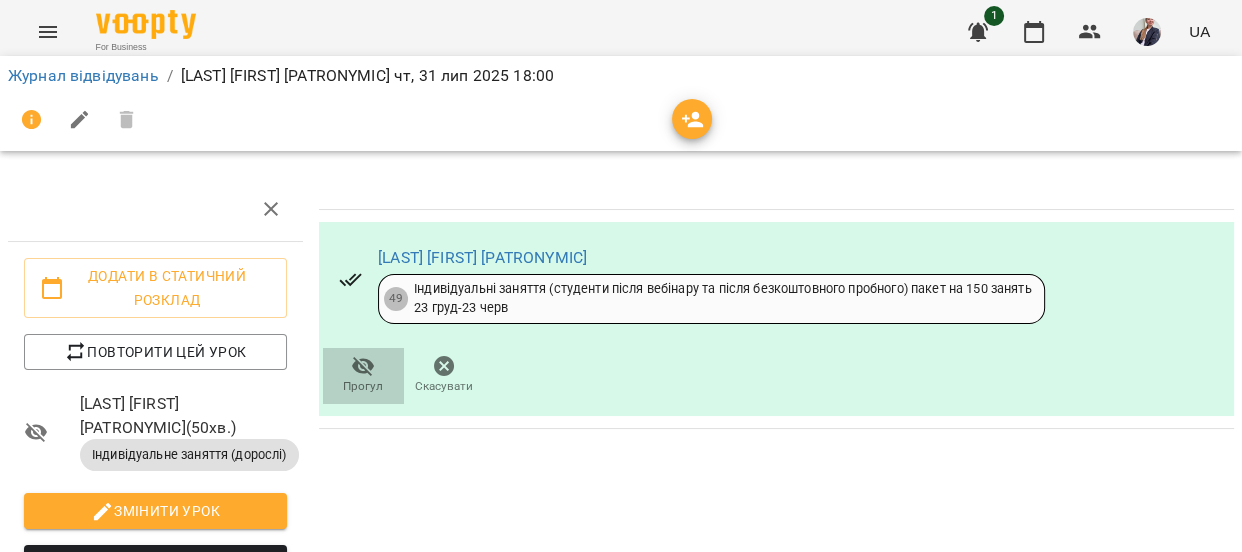 click 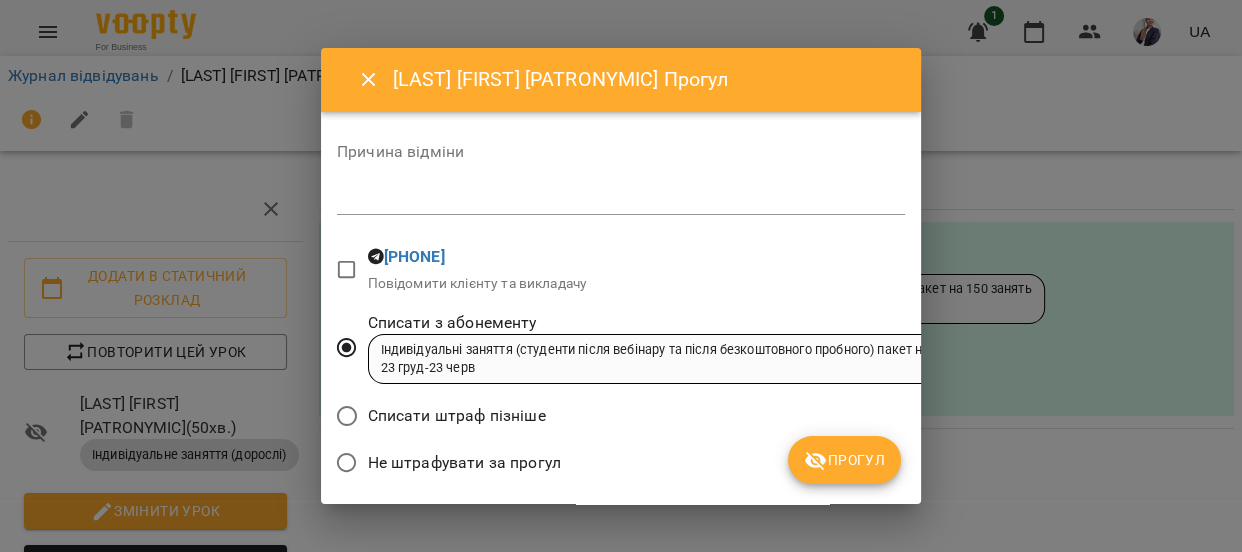 click at bounding box center [621, 198] 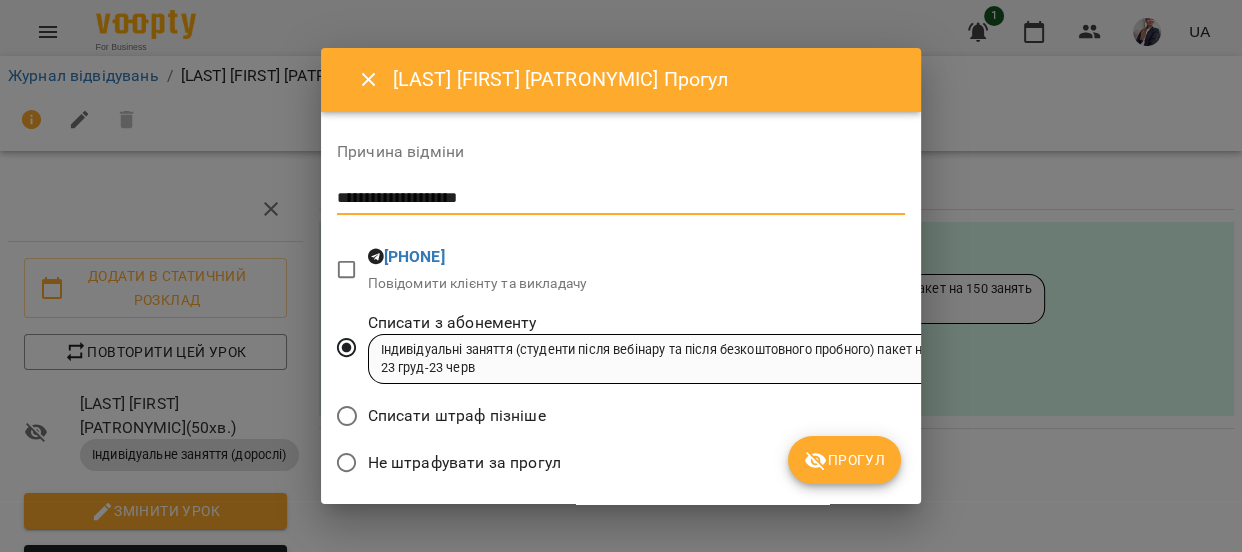type on "**********" 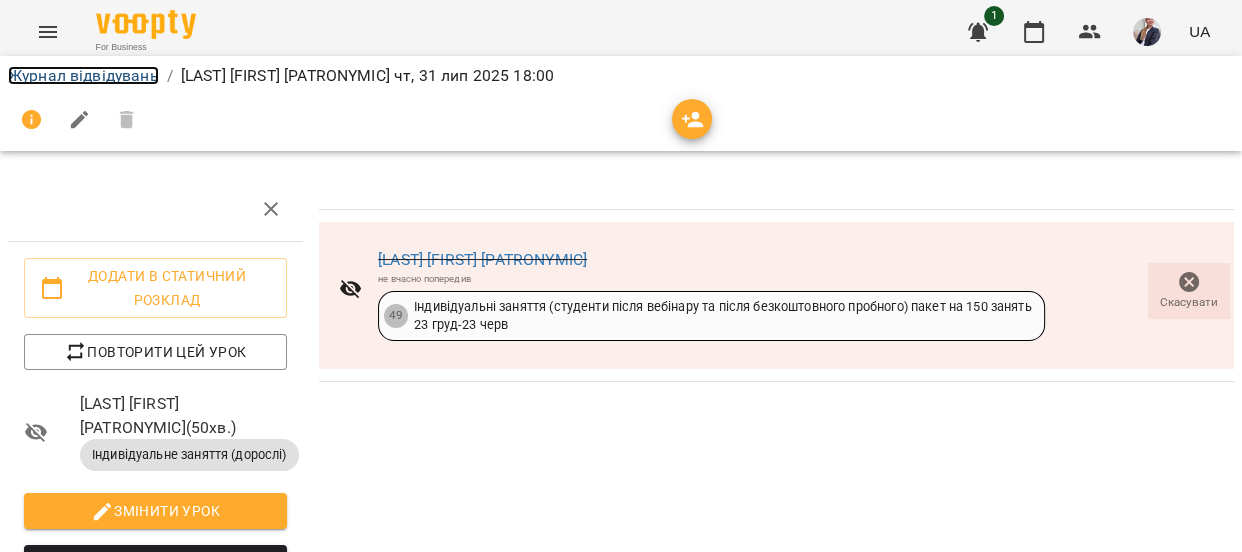 click on "Журнал відвідувань" at bounding box center [83, 75] 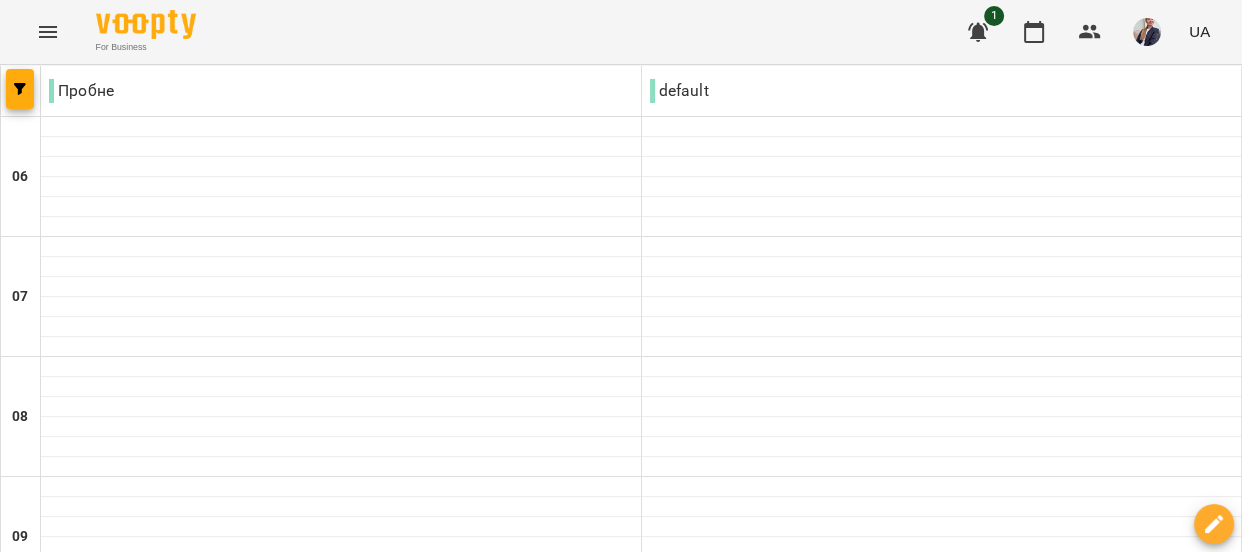 click on "пн" at bounding box center [38, 2183] 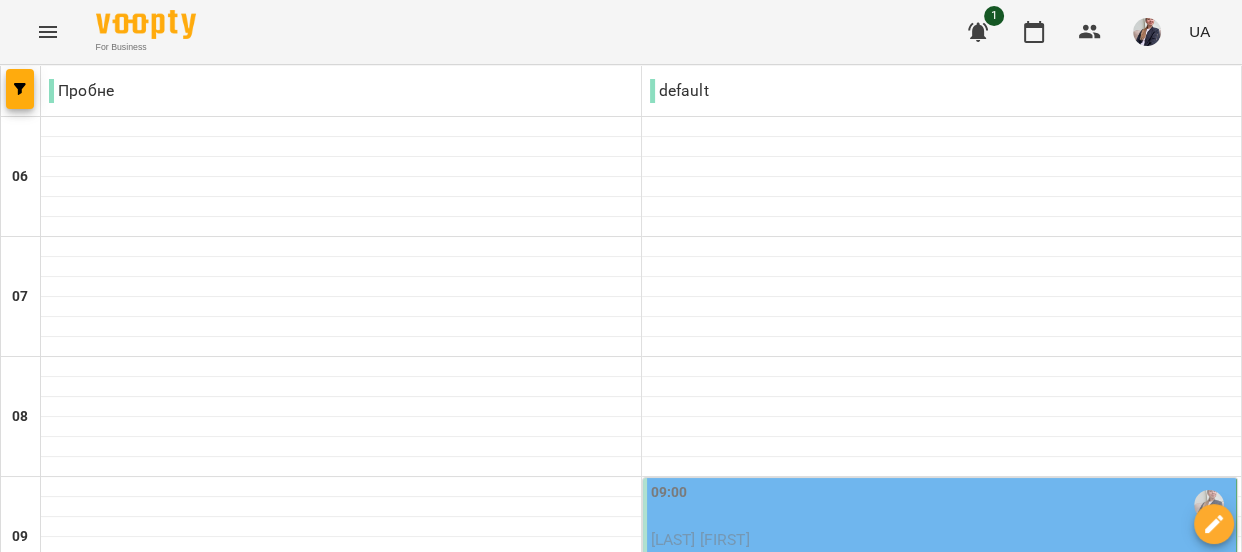 scroll, scrollTop: 181, scrollLeft: 0, axis: vertical 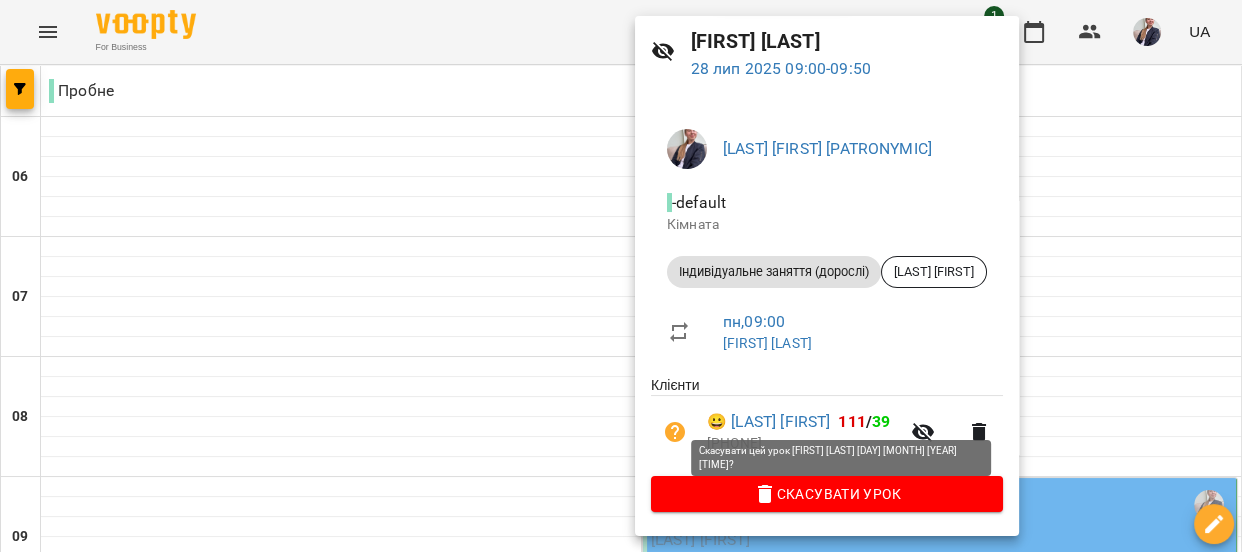 click on "Скасувати Урок" at bounding box center [827, 494] 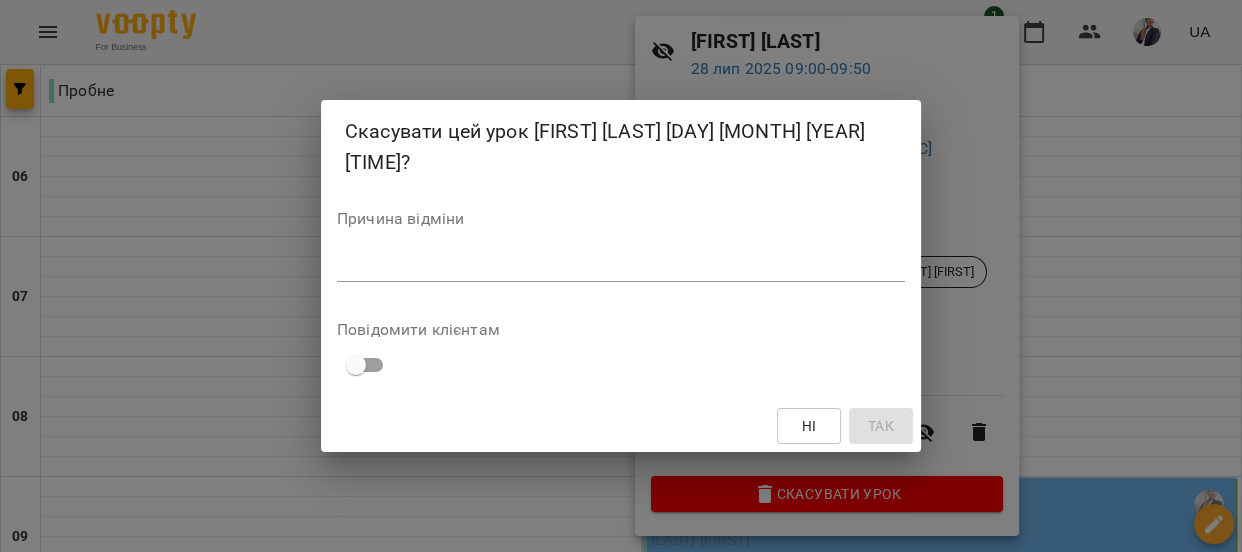 click on "*" at bounding box center [621, 266] 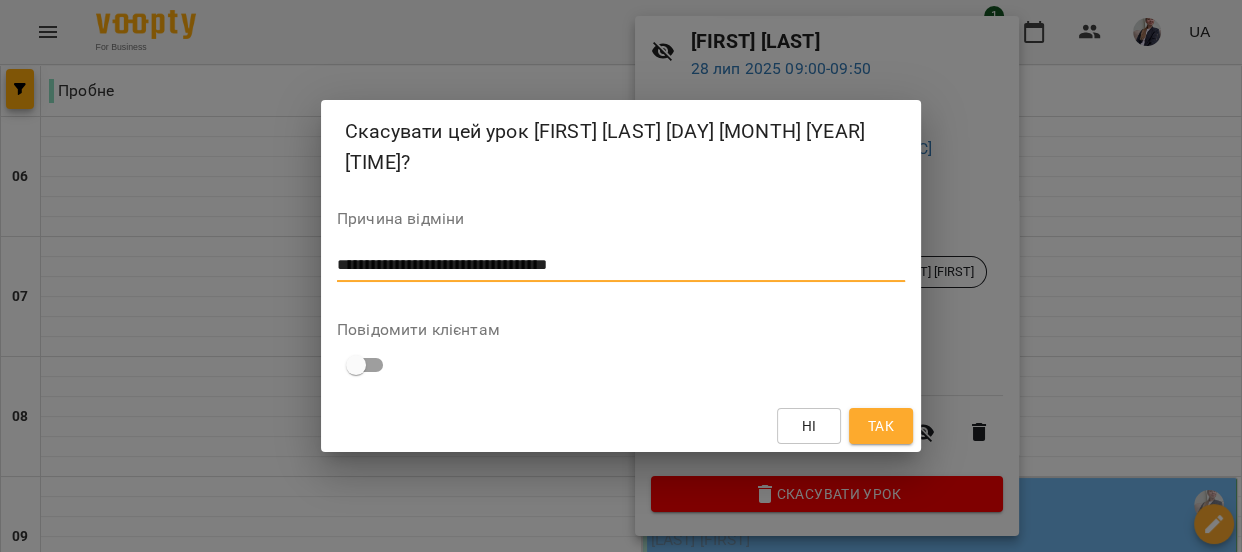 type on "**********" 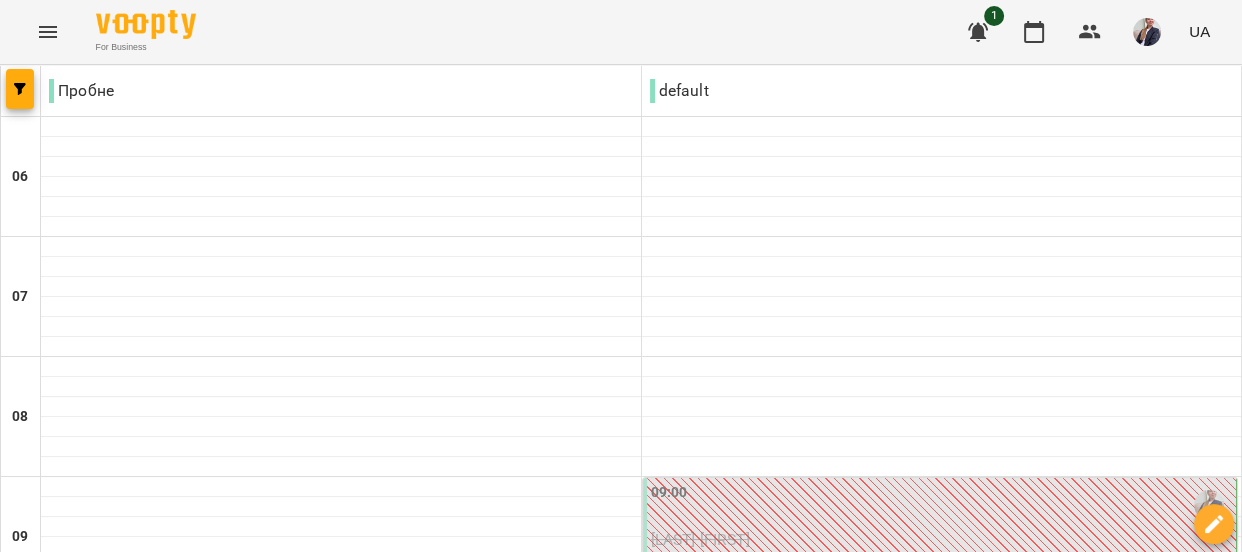 scroll, scrollTop: 545, scrollLeft: 0, axis: vertical 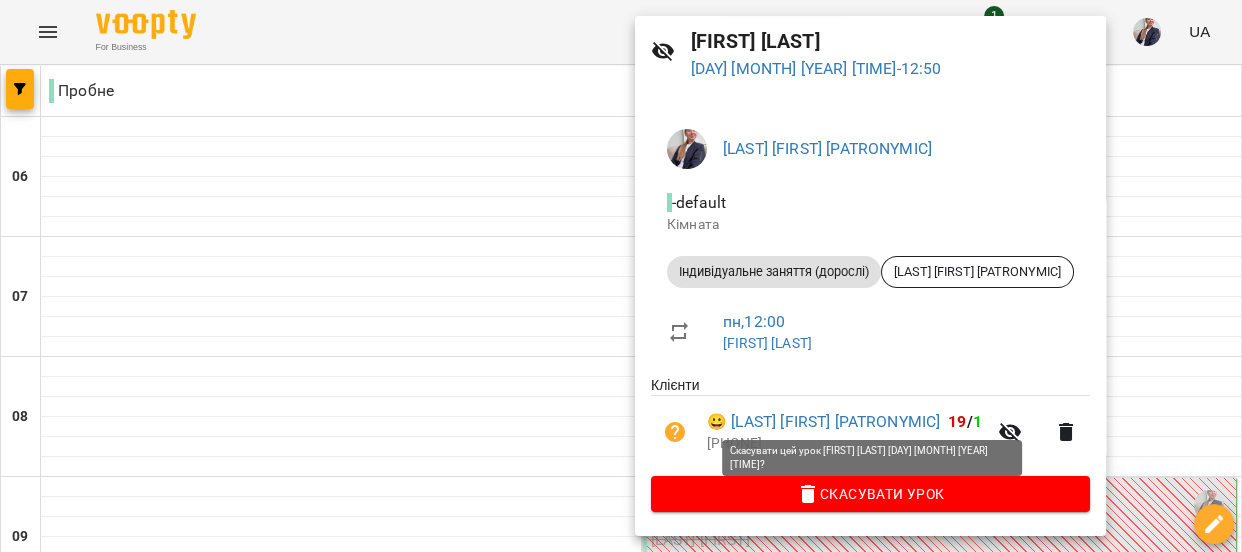click on "Скасувати Урок" at bounding box center [870, 494] 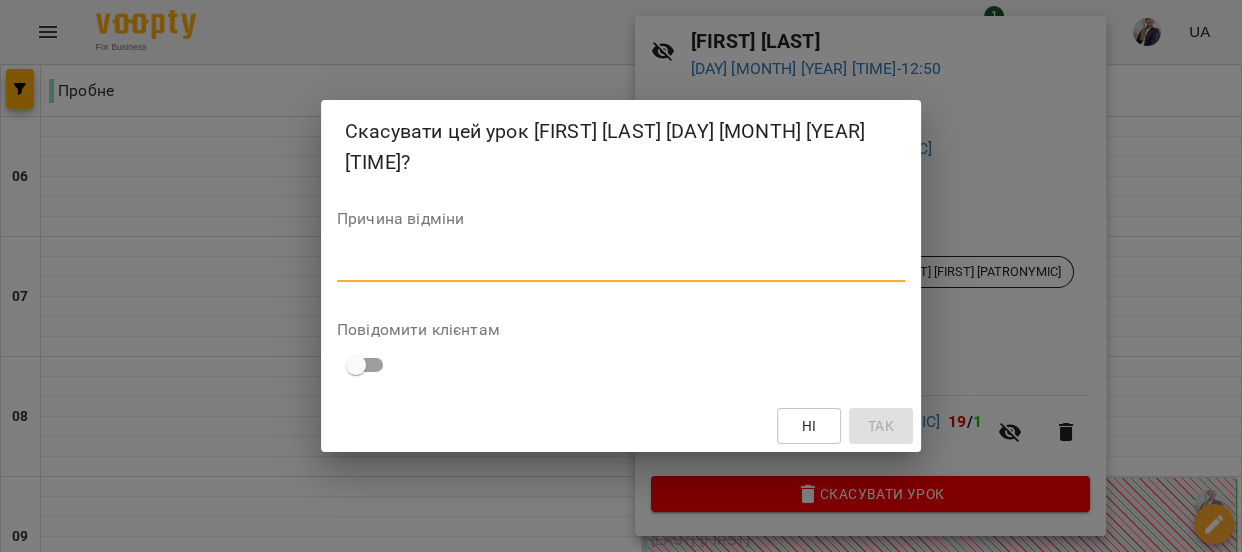 drag, startPoint x: 453, startPoint y: 262, endPoint x: 435, endPoint y: 270, distance: 19.697716 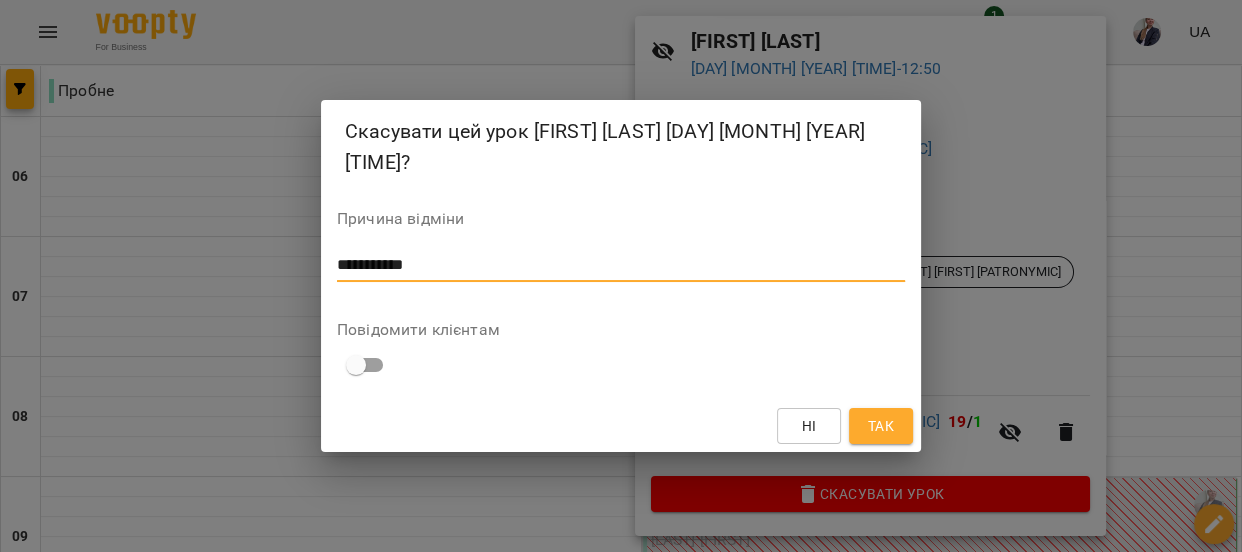 type on "**********" 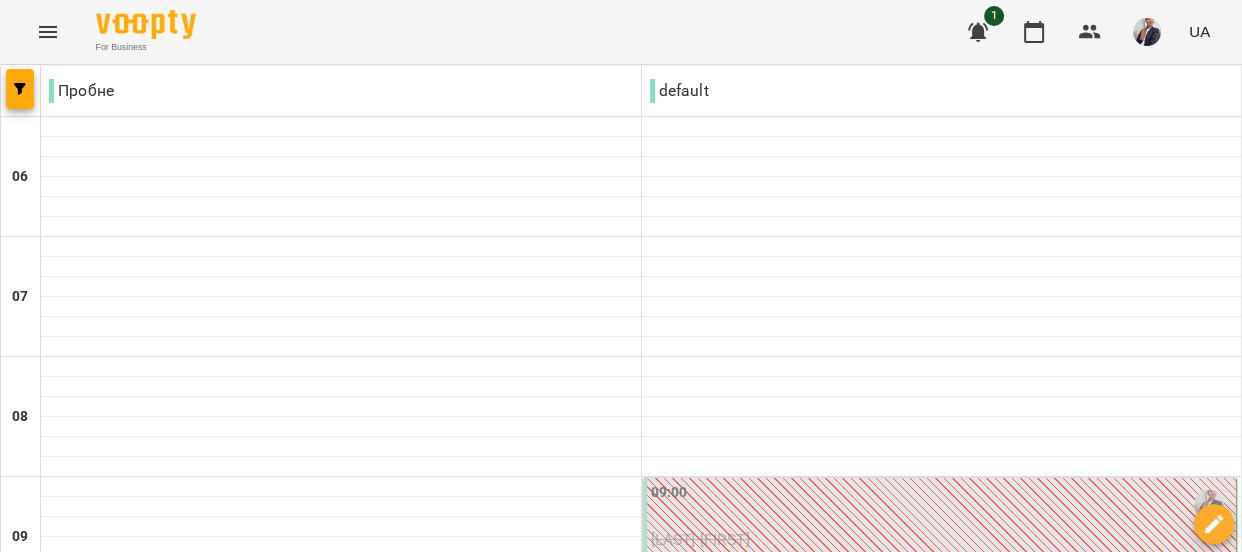 scroll, scrollTop: 1738, scrollLeft: 0, axis: vertical 